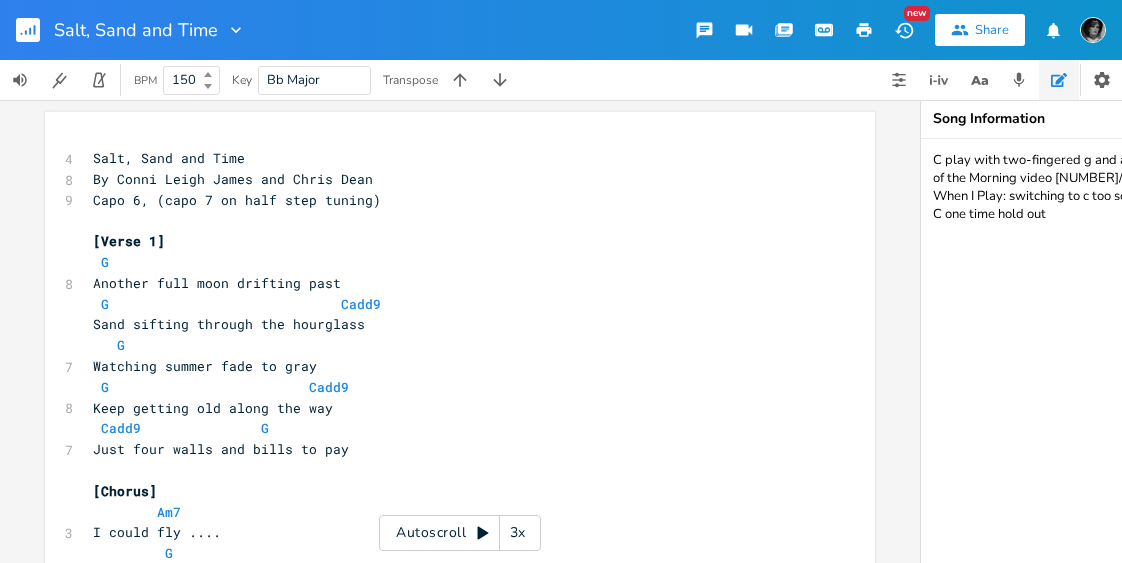 scroll, scrollTop: 0, scrollLeft: 0, axis: both 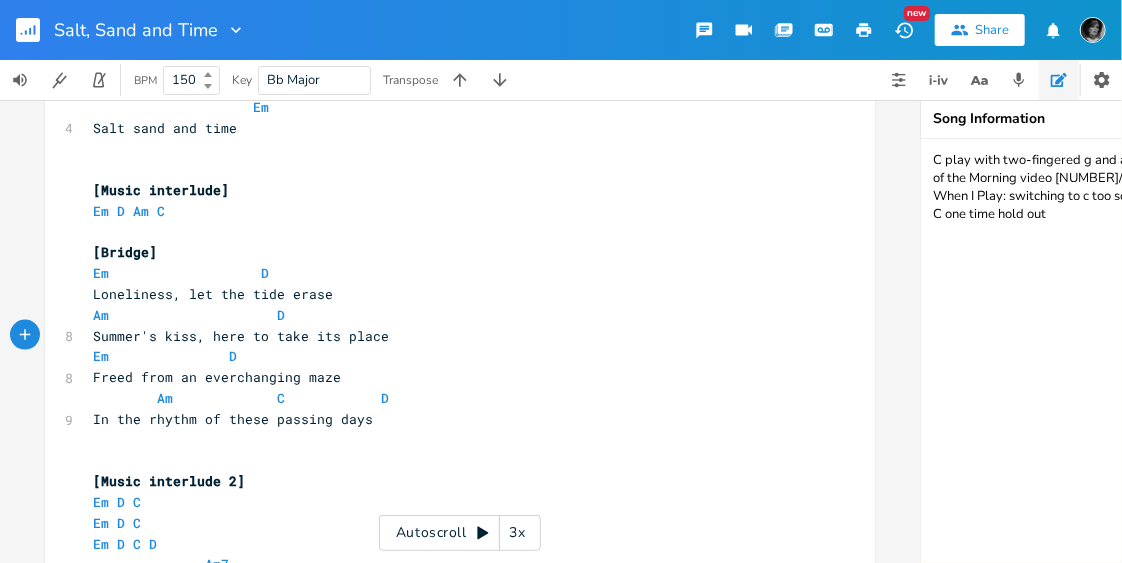 click 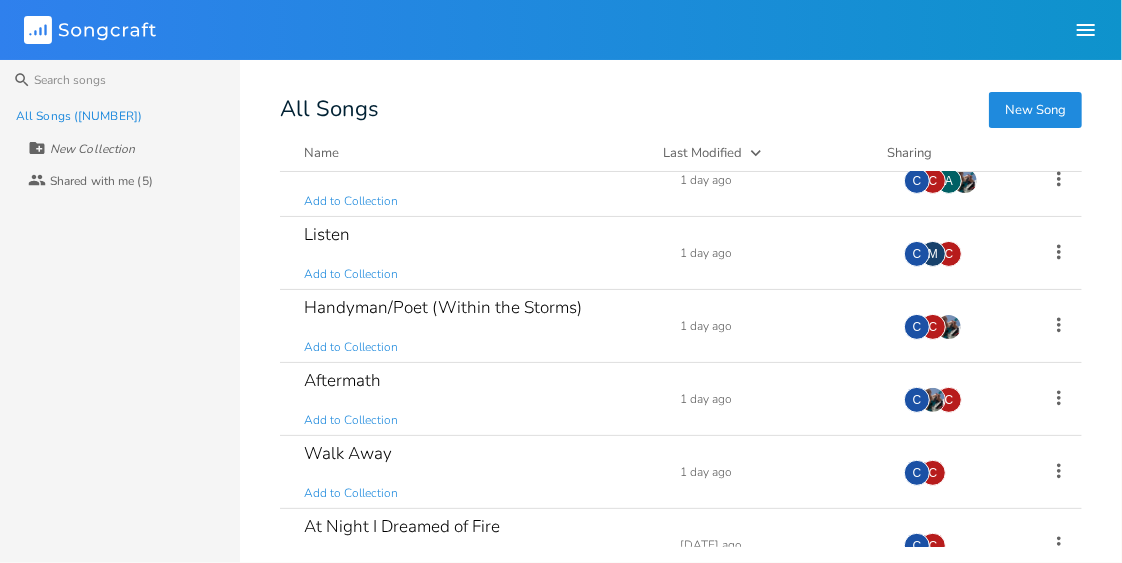 scroll, scrollTop: 251, scrollLeft: 0, axis: vertical 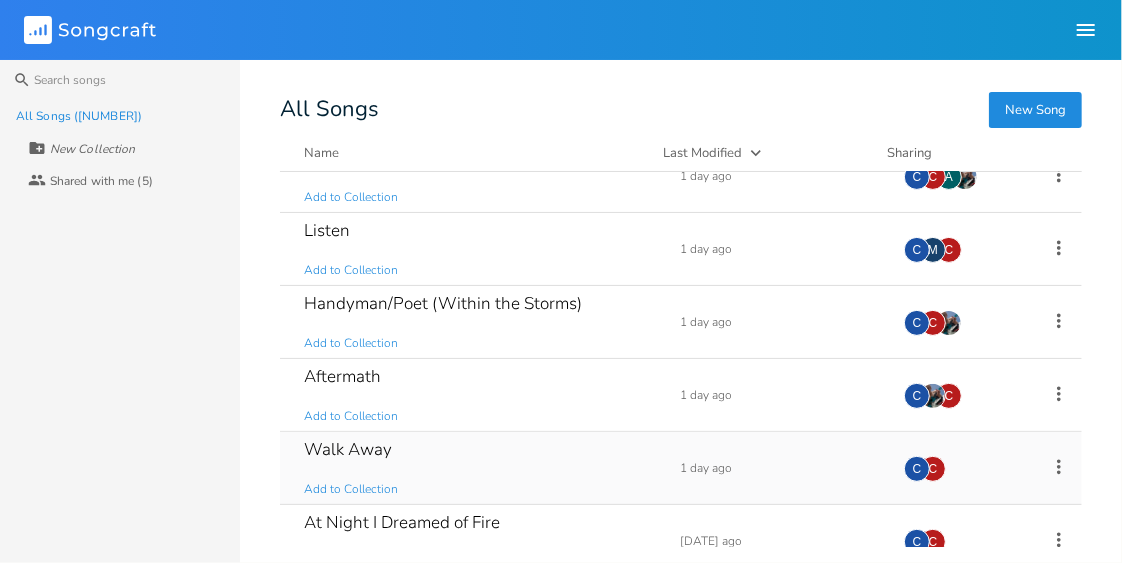 click on "Walk Away" at bounding box center [348, 449] 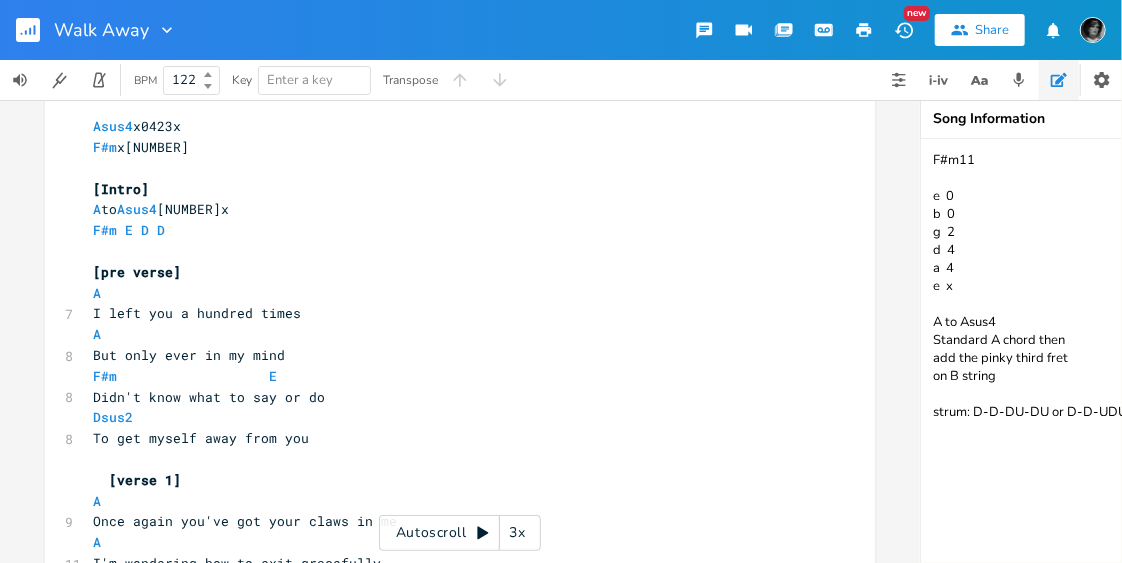 scroll, scrollTop: 132, scrollLeft: 0, axis: vertical 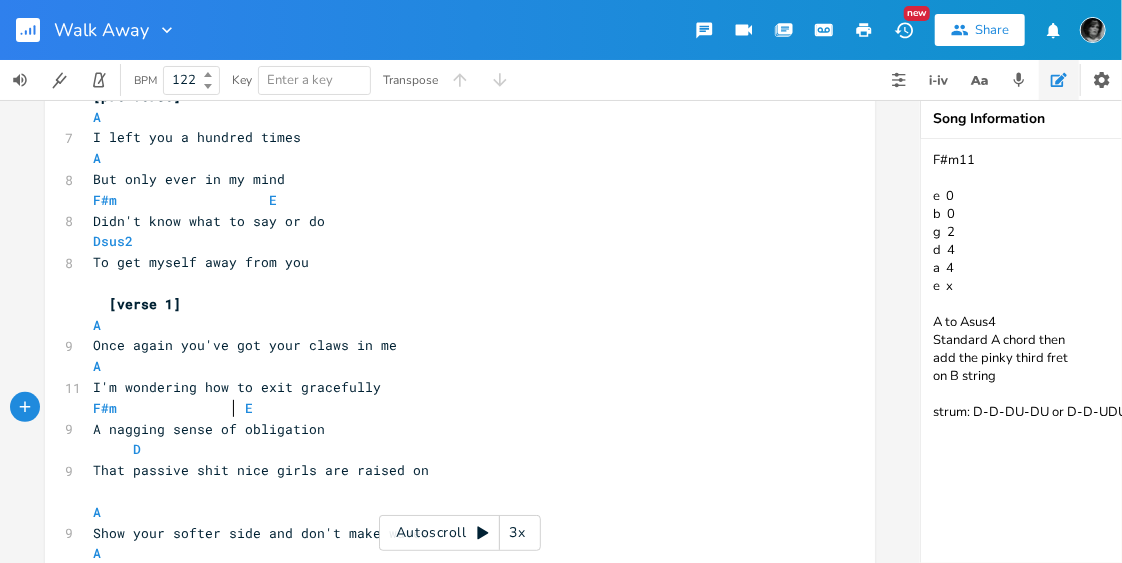 click on "F#m                      E" at bounding box center (173, 408) 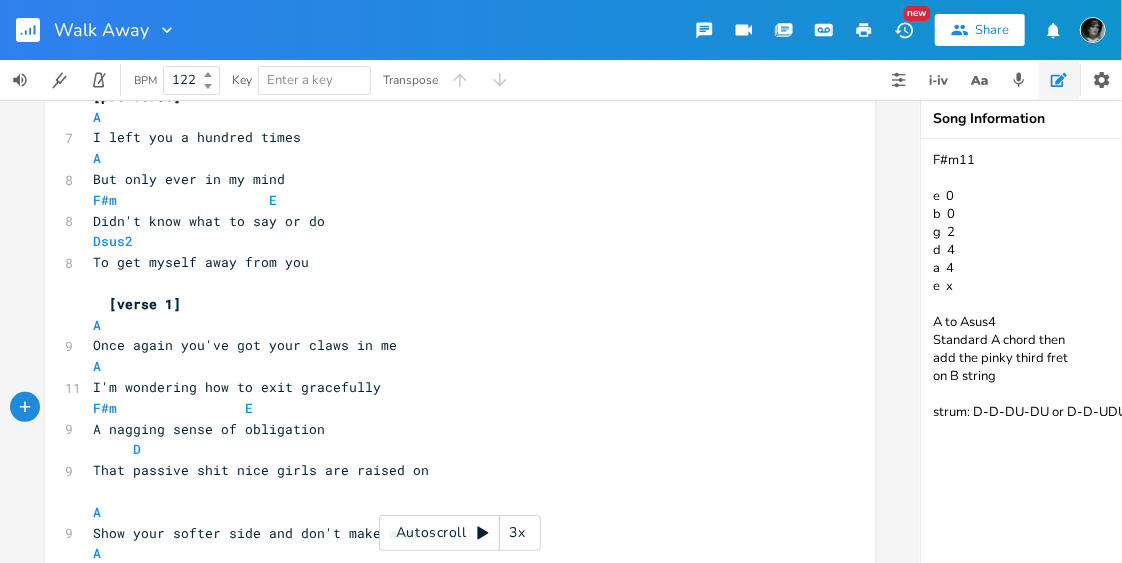 click on "F#m                      E" at bounding box center (173, 408) 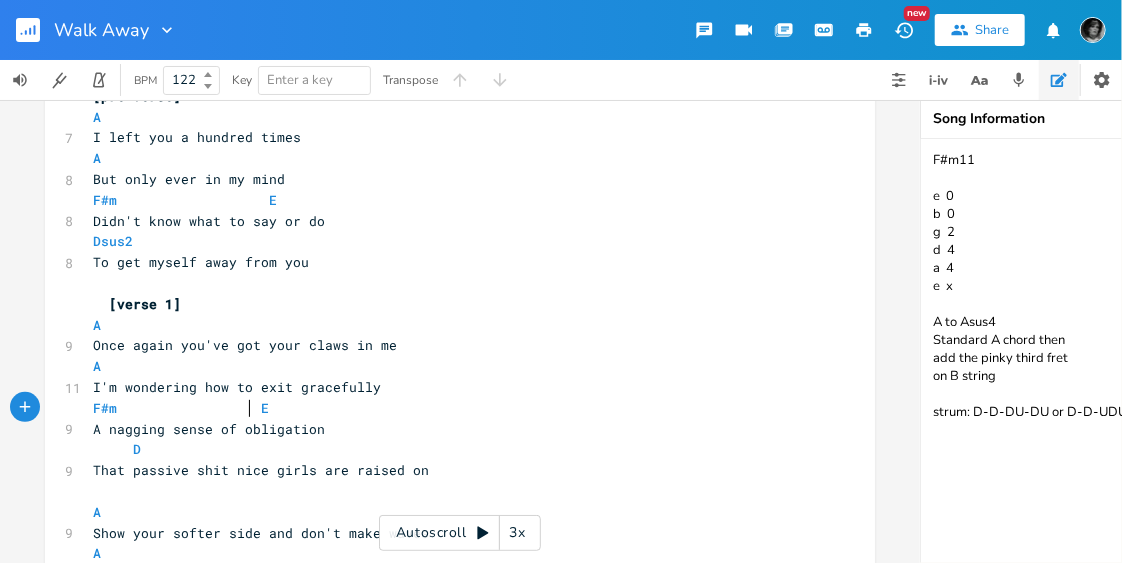 scroll, scrollTop: 0, scrollLeft: 8, axis: horizontal 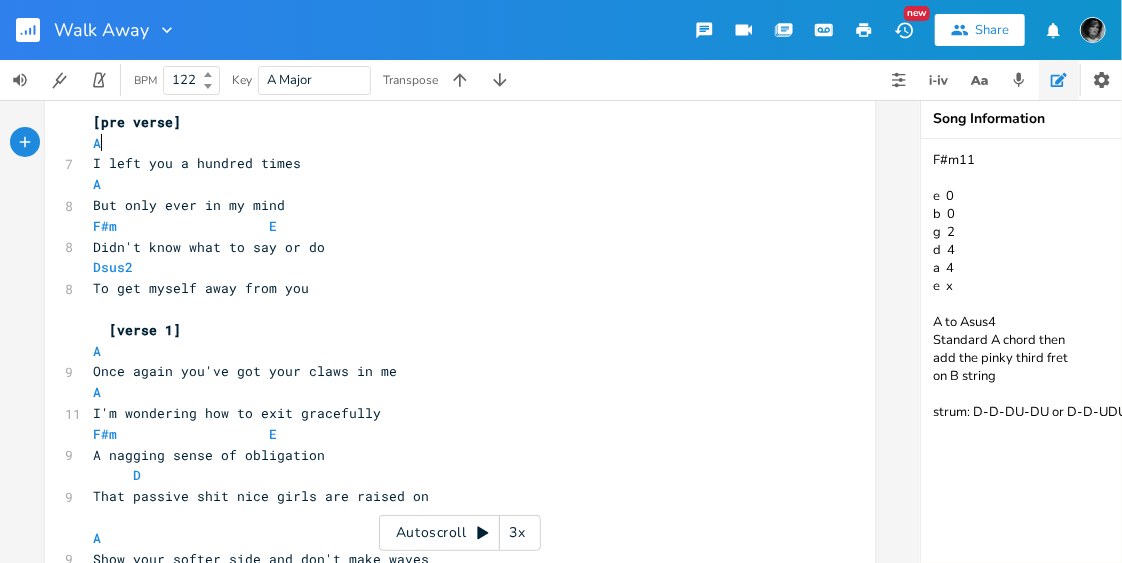 click on "A" at bounding box center [450, 143] 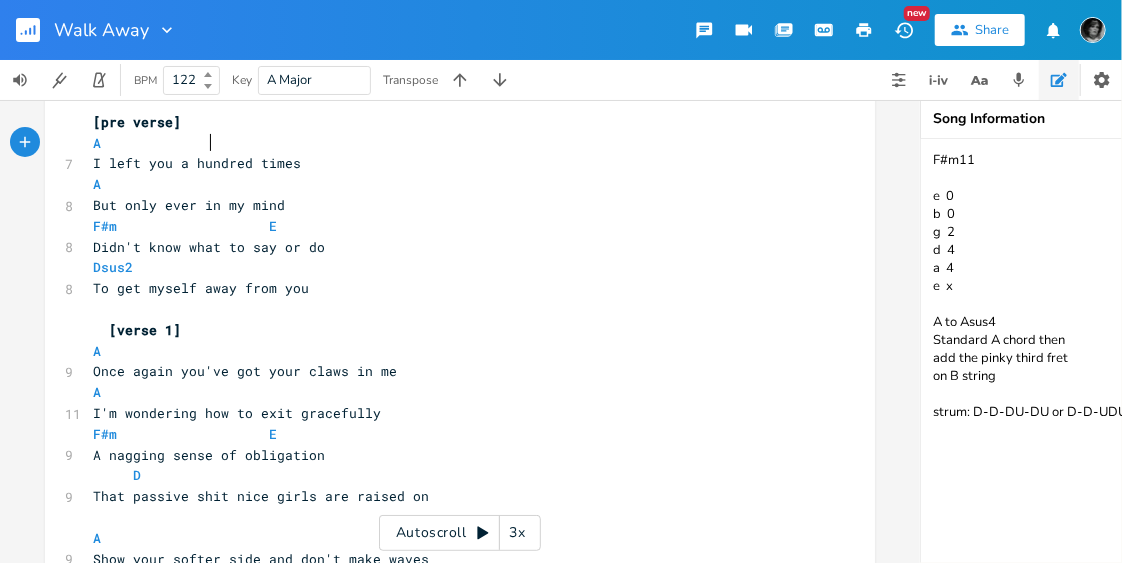 scroll, scrollTop: 0, scrollLeft: 50, axis: horizontal 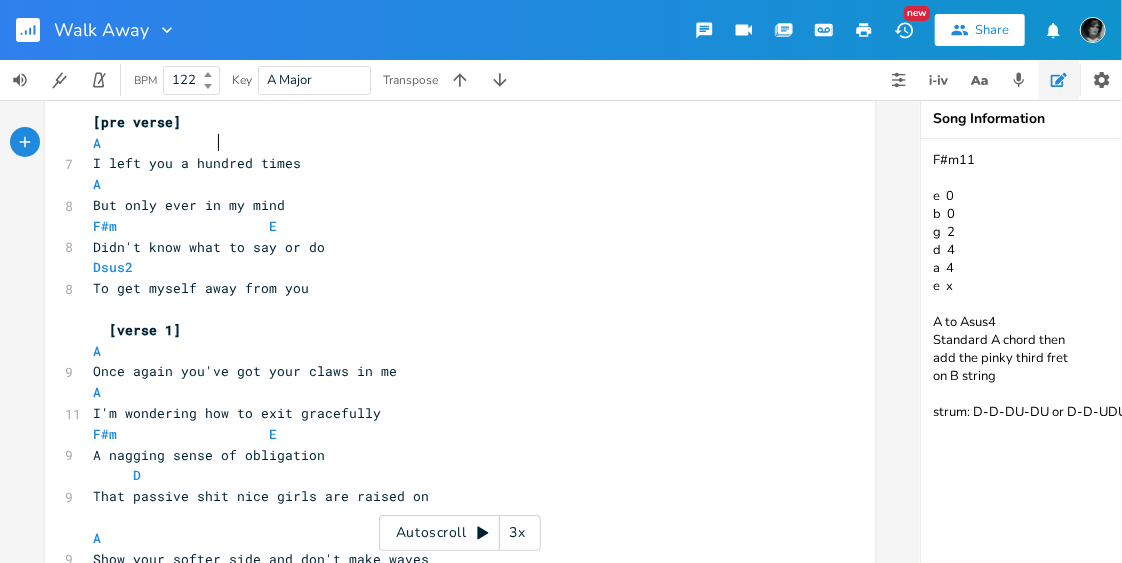 type on "A" 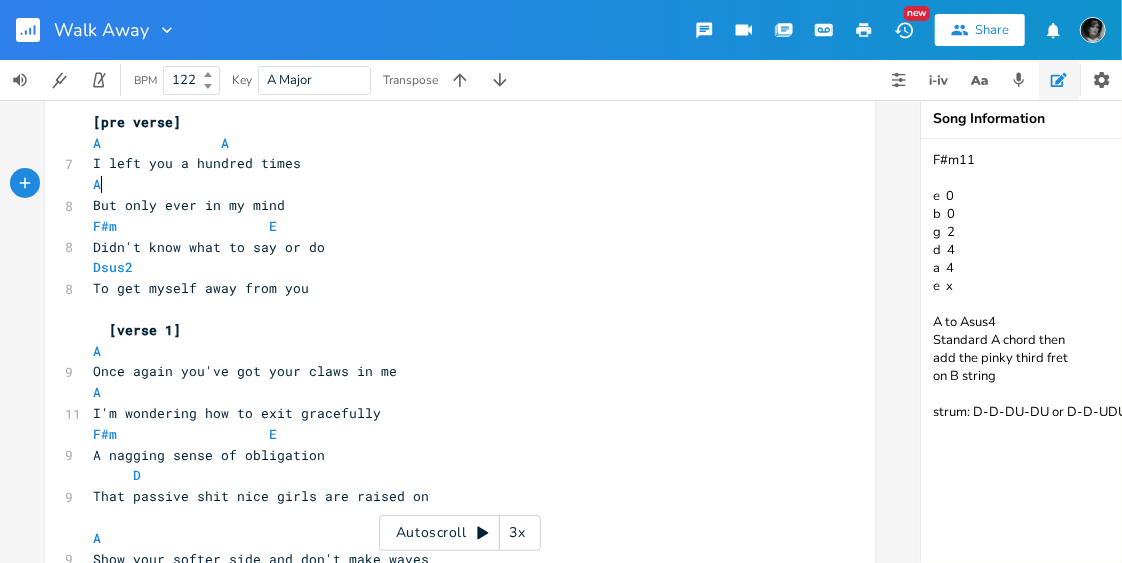 click on "A" at bounding box center [450, 184] 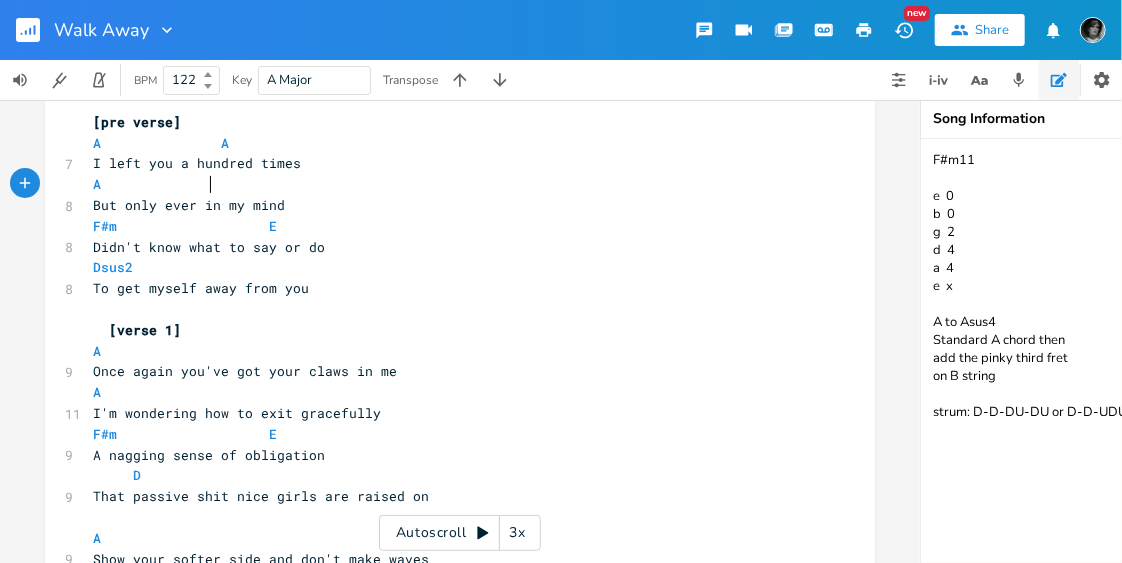 scroll, scrollTop: 0, scrollLeft: 46, axis: horizontal 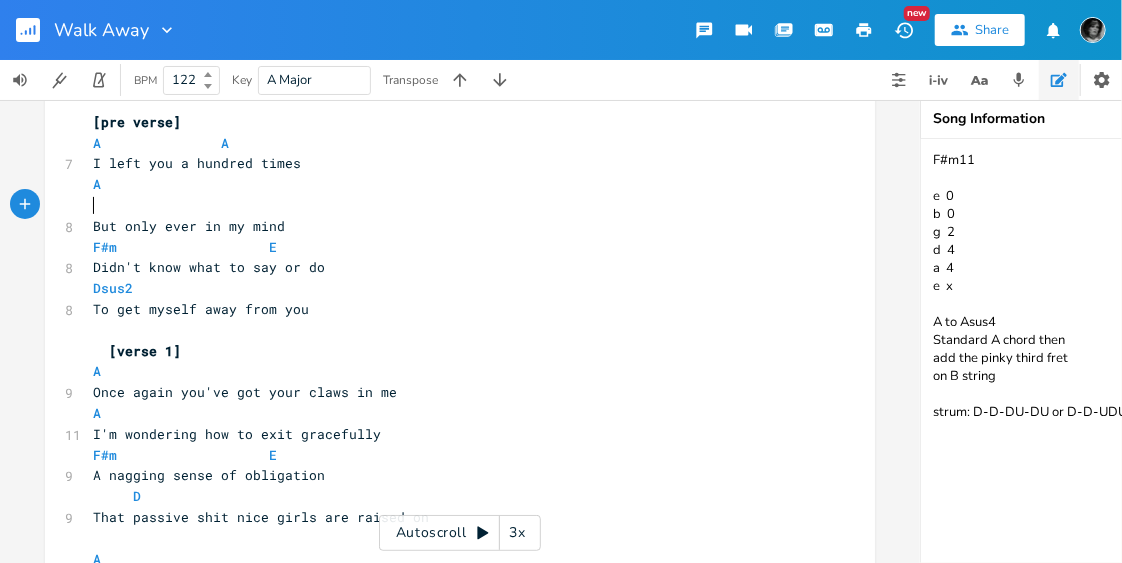 type on "a" 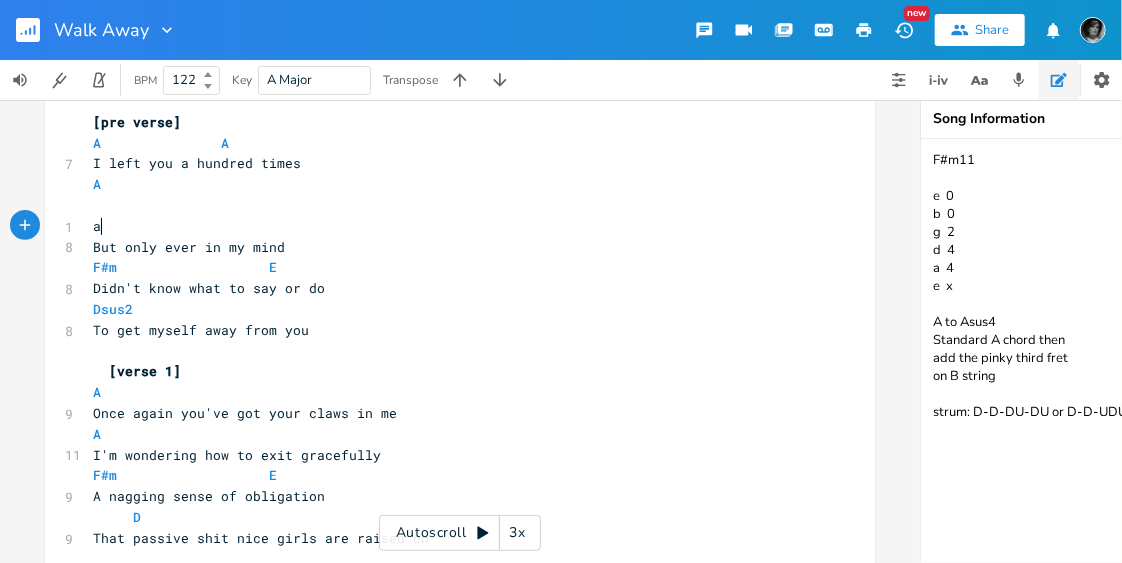scroll, scrollTop: 0, scrollLeft: 7, axis: horizontal 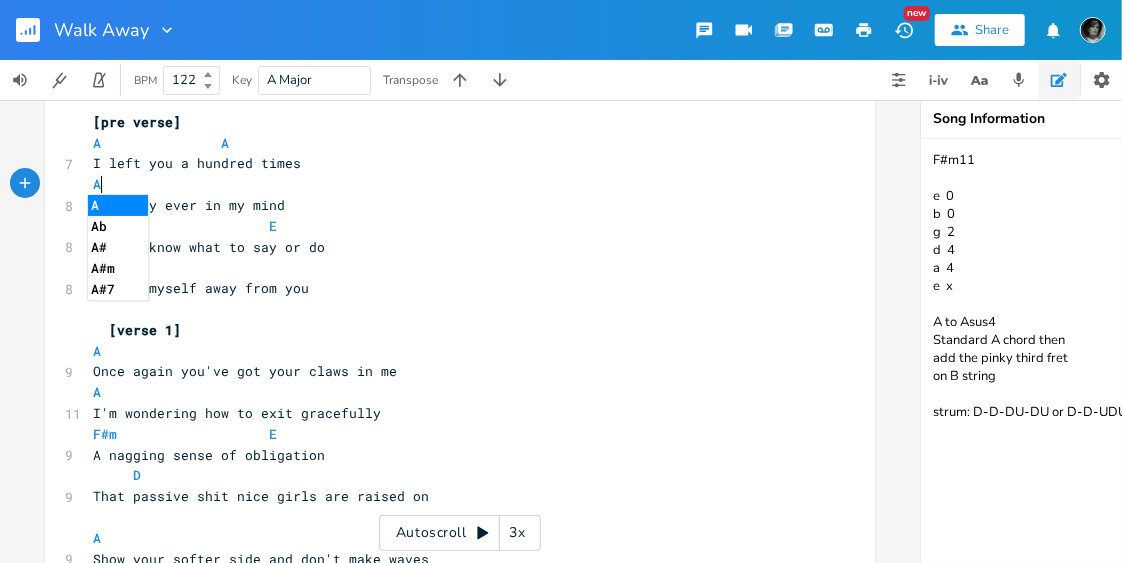 click on "A" at bounding box center (450, 184) 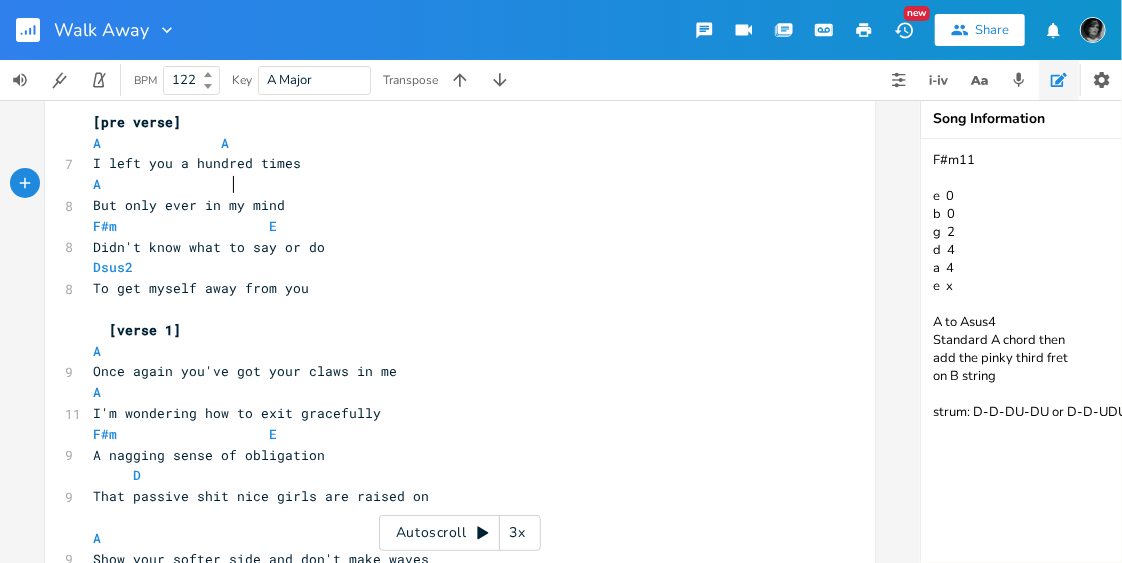 scroll, scrollTop: 0, scrollLeft: 57, axis: horizontal 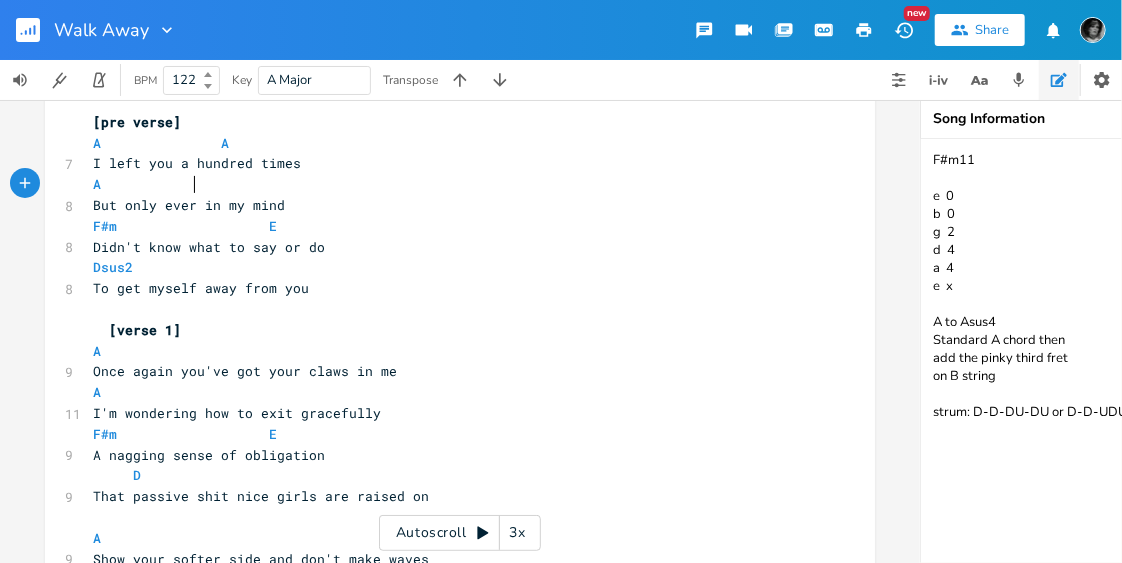 type on "A" 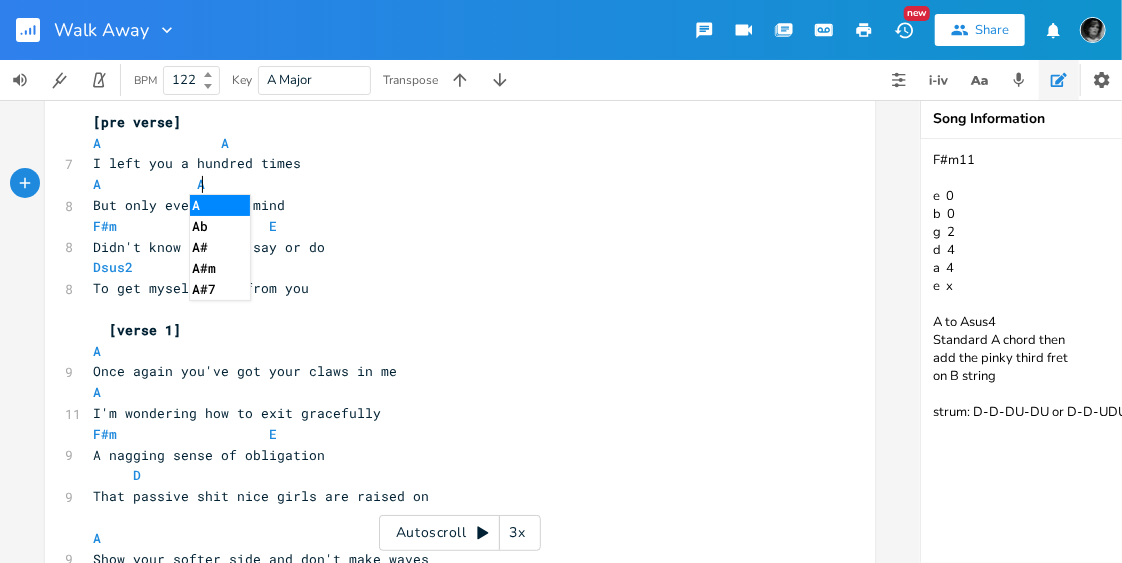 scroll, scrollTop: 299, scrollLeft: 0, axis: vertical 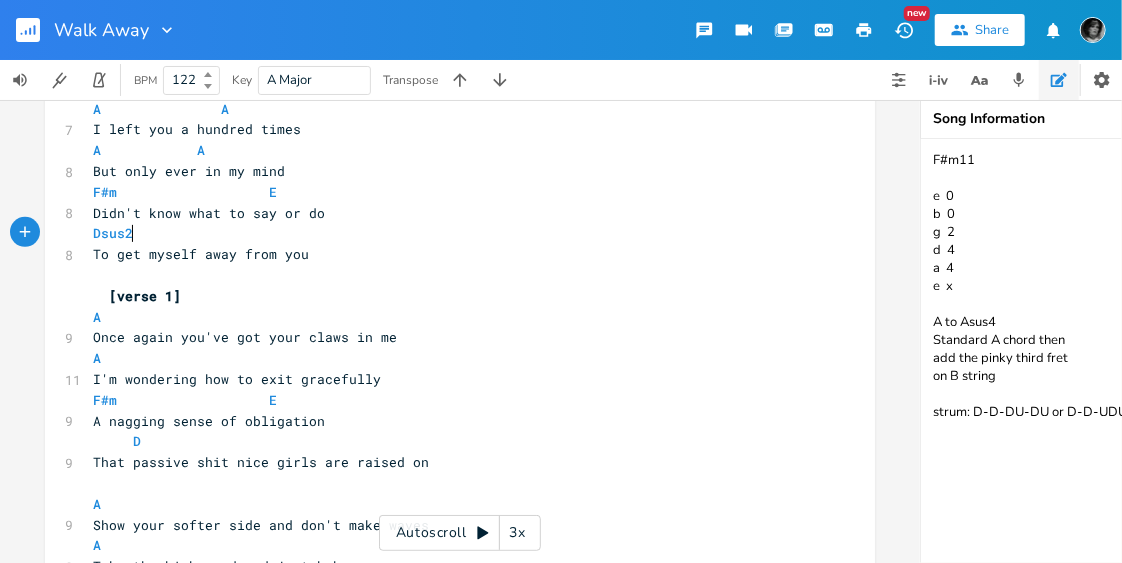 click on "Dsus2" at bounding box center (450, 233) 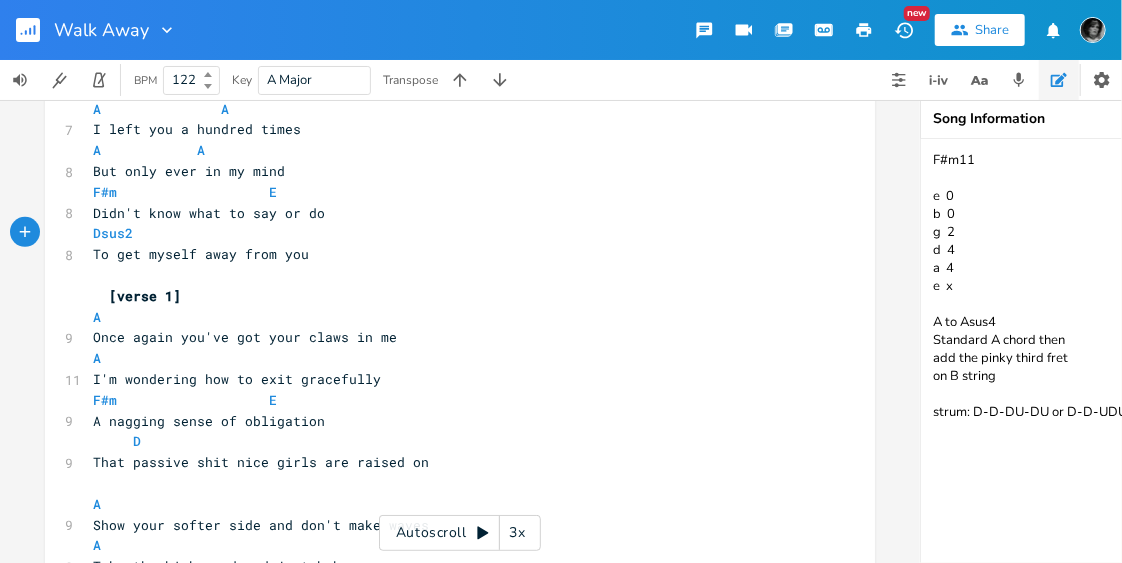 click on "Dsus2" at bounding box center [450, 233] 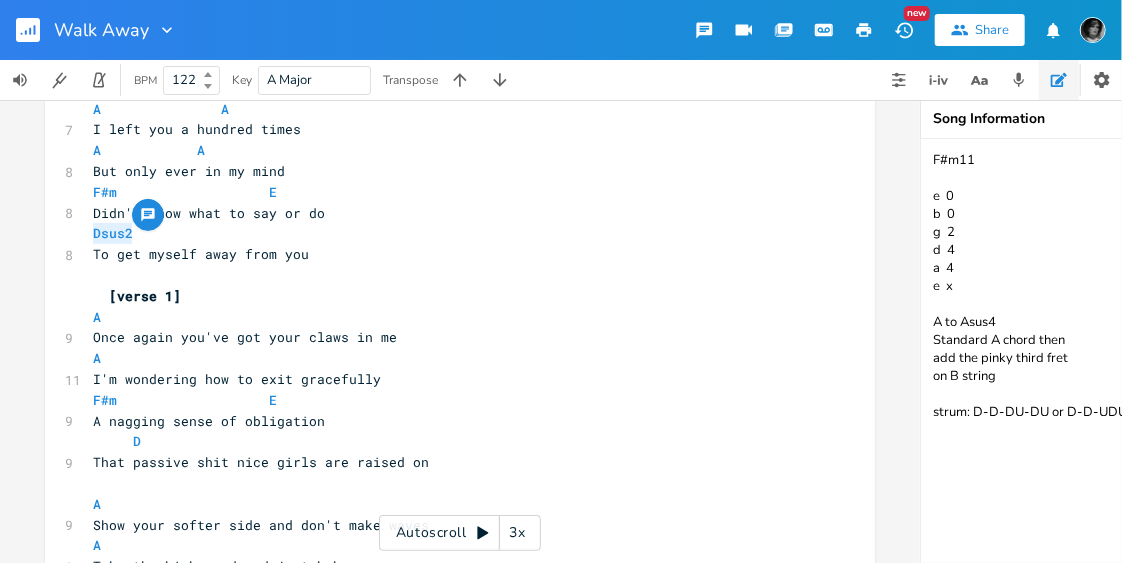 drag, startPoint x: 145, startPoint y: 230, endPoint x: 85, endPoint y: 233, distance: 60.074955 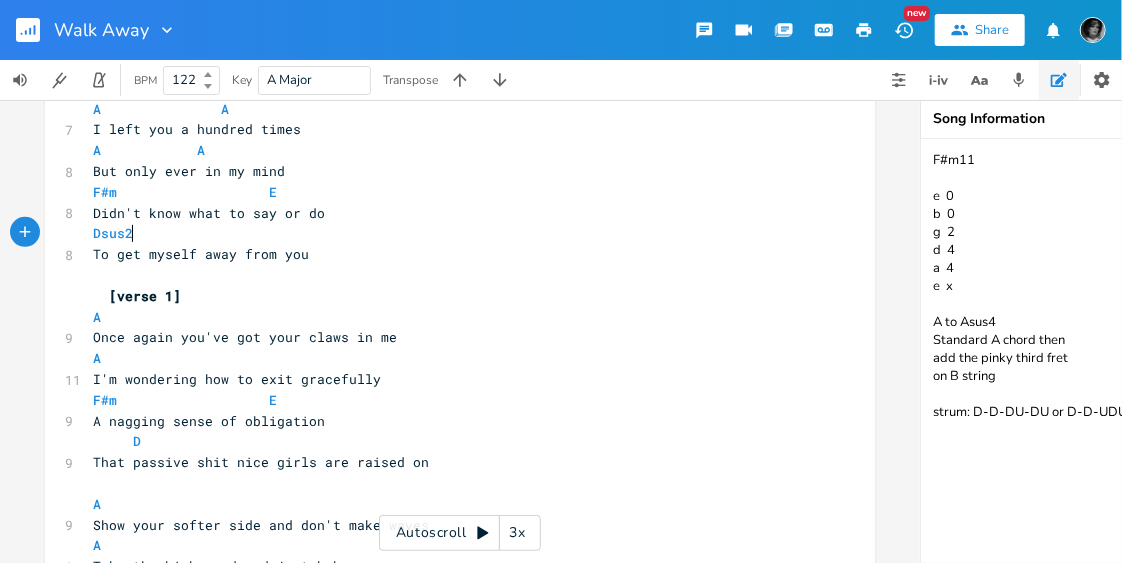 click on "Dsus2" at bounding box center (450, 233) 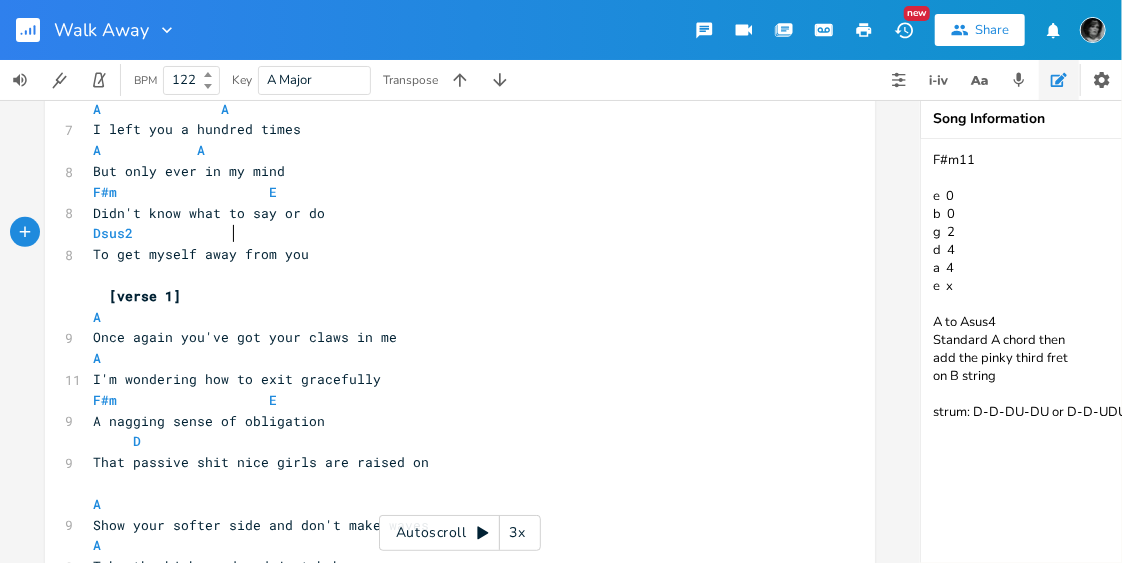 scroll, scrollTop: 0, scrollLeft: 46, axis: horizontal 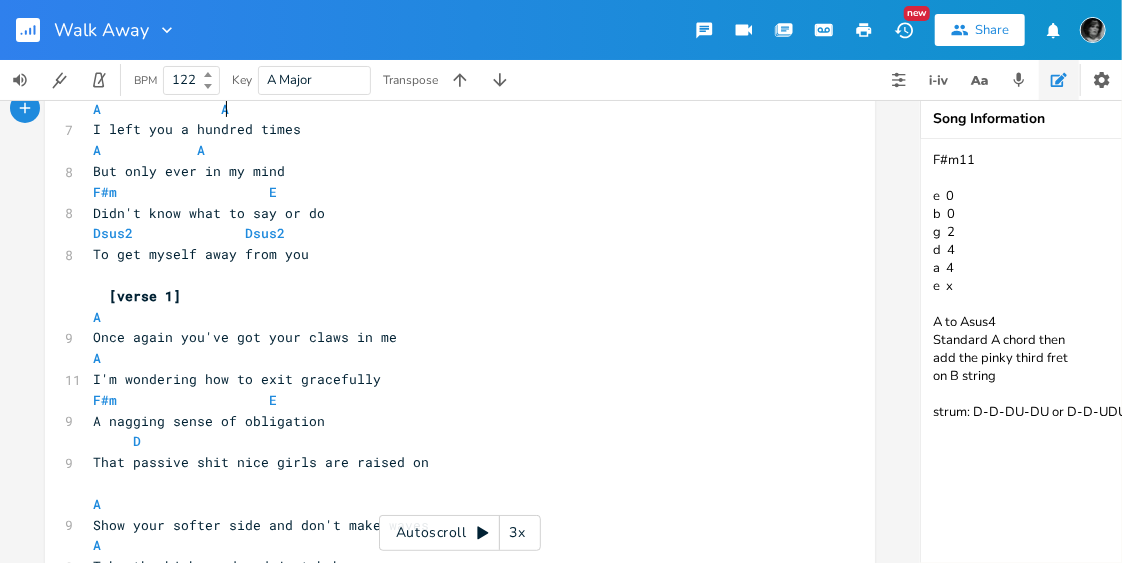 click on "A                 A" at bounding box center [450, 109] 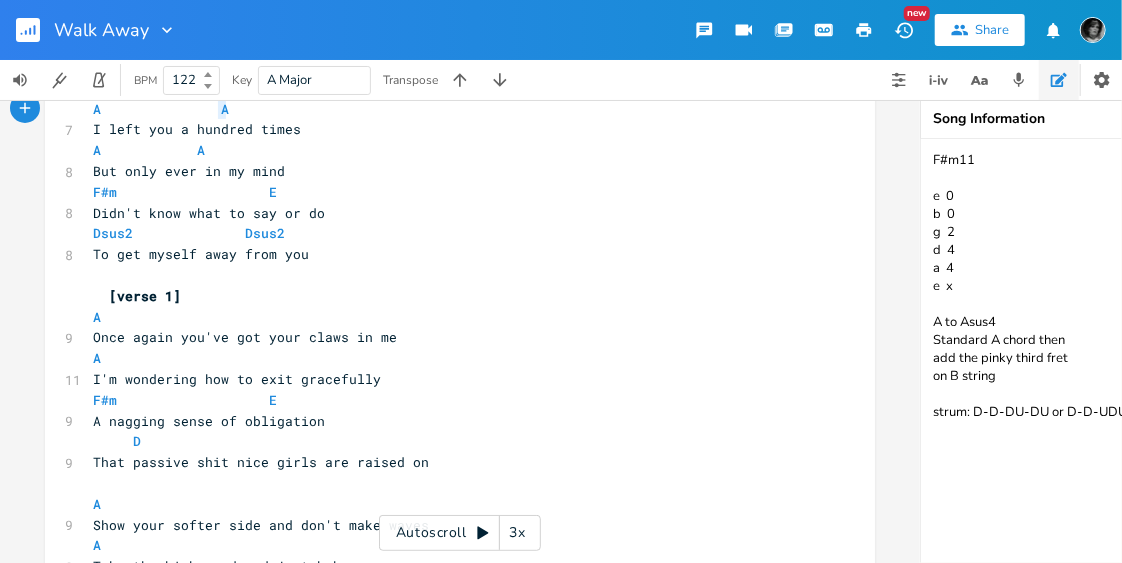 click on "A                 A" at bounding box center (450, 109) 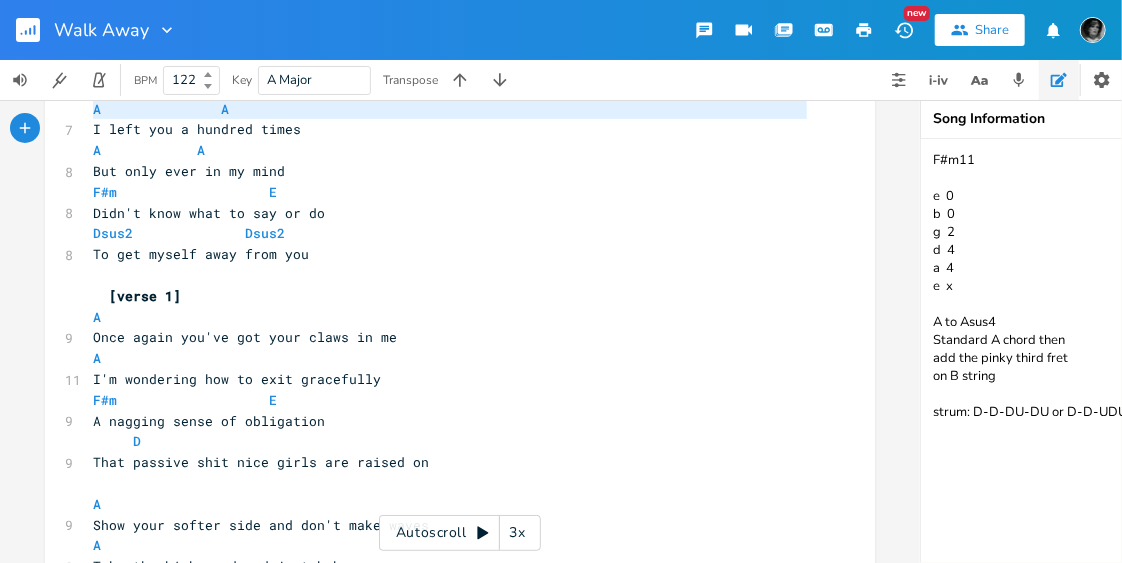 click on "A                 A" at bounding box center [450, 109] 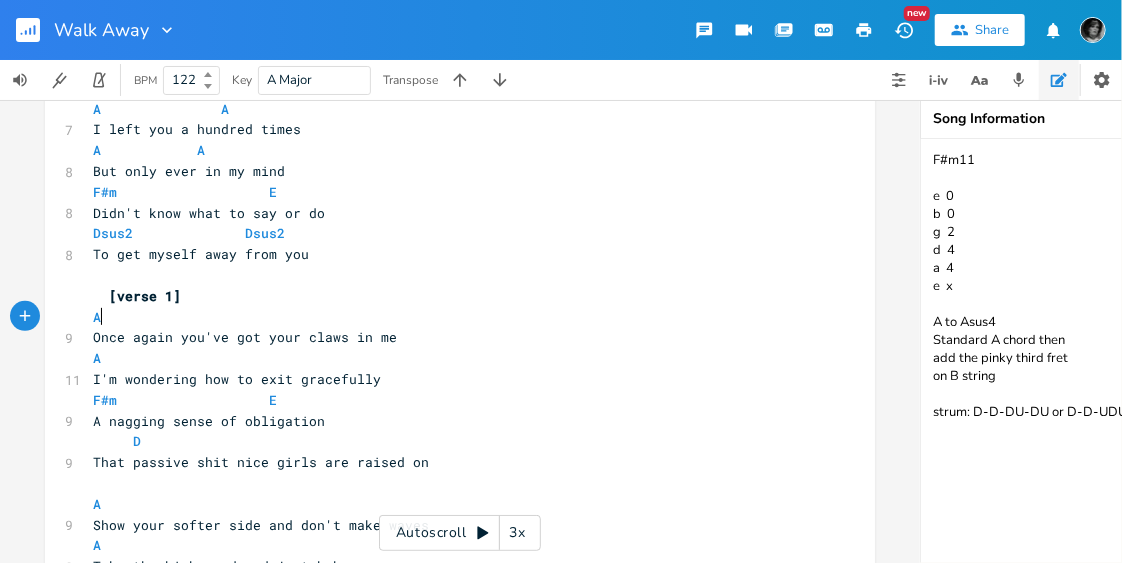 click on "A" at bounding box center [450, 317] 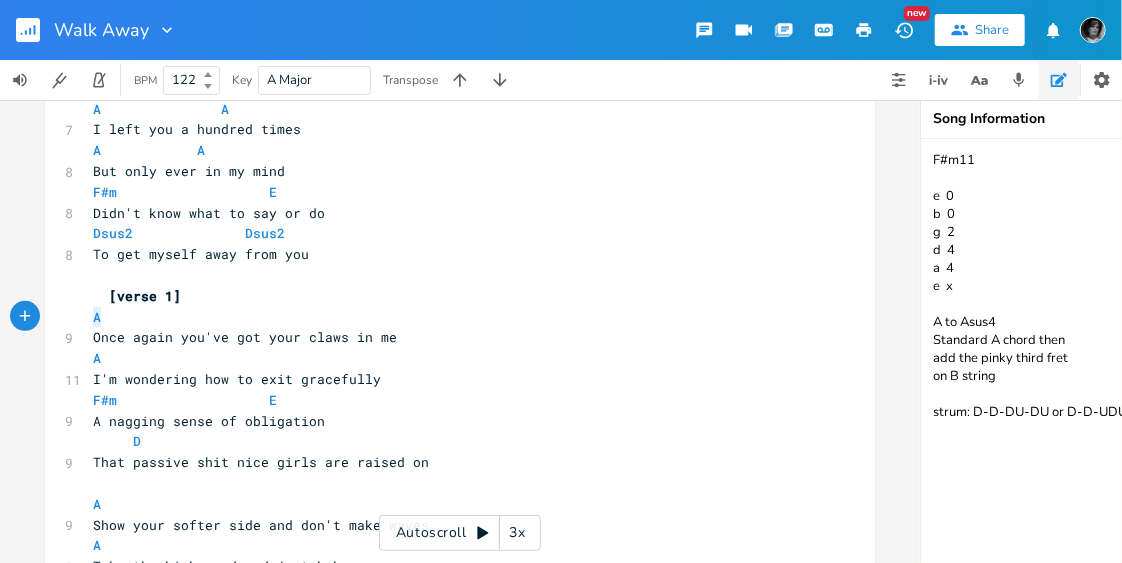 click on "A" at bounding box center (450, 317) 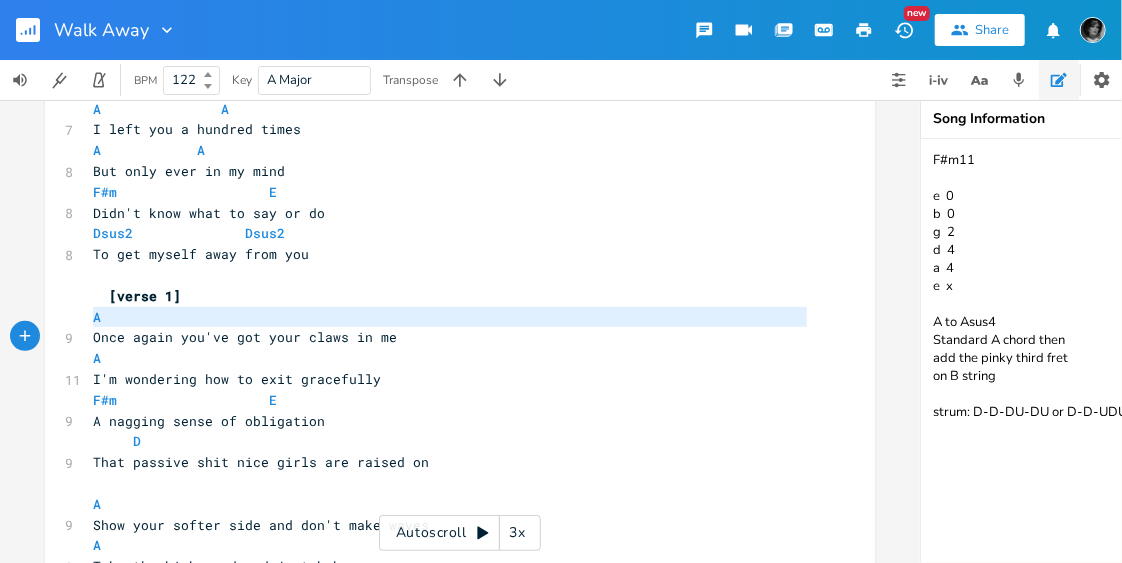 click on "A" at bounding box center [450, 317] 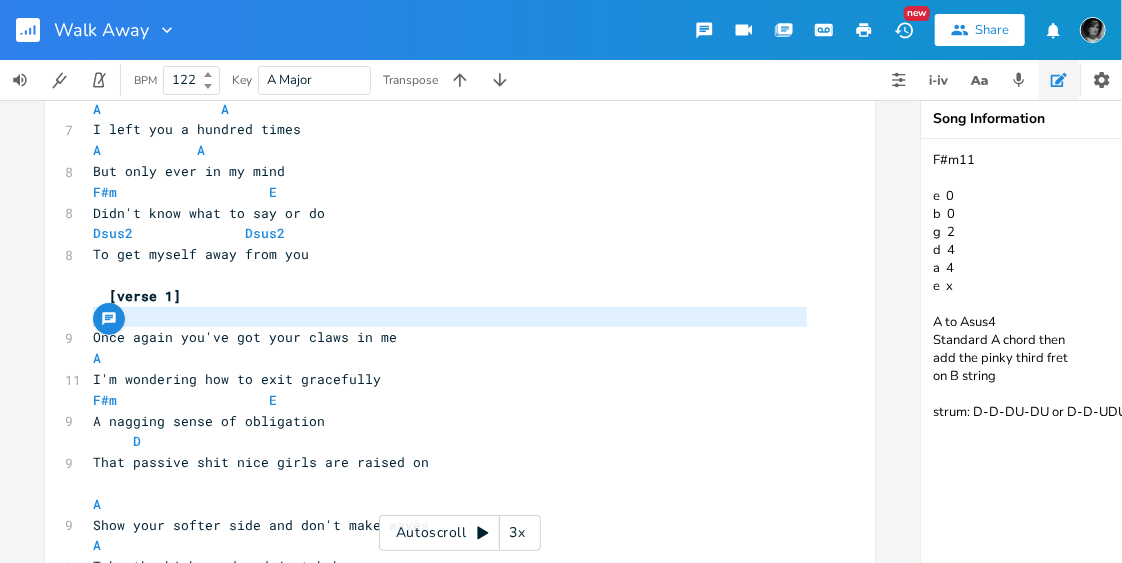 paste 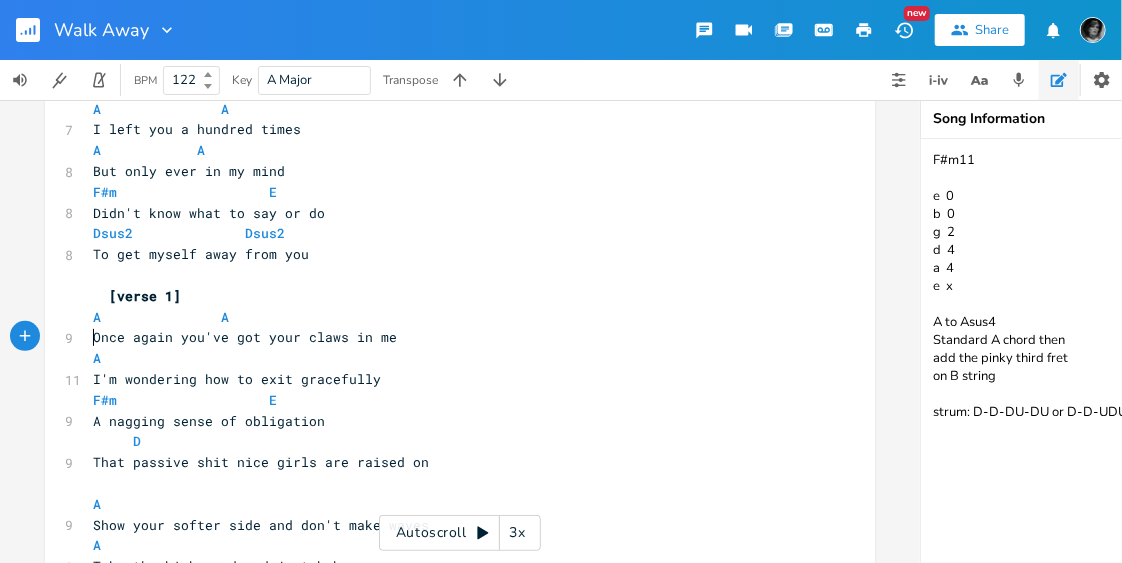 click on "I'm wondering how to exit gracefully" at bounding box center [450, 379] 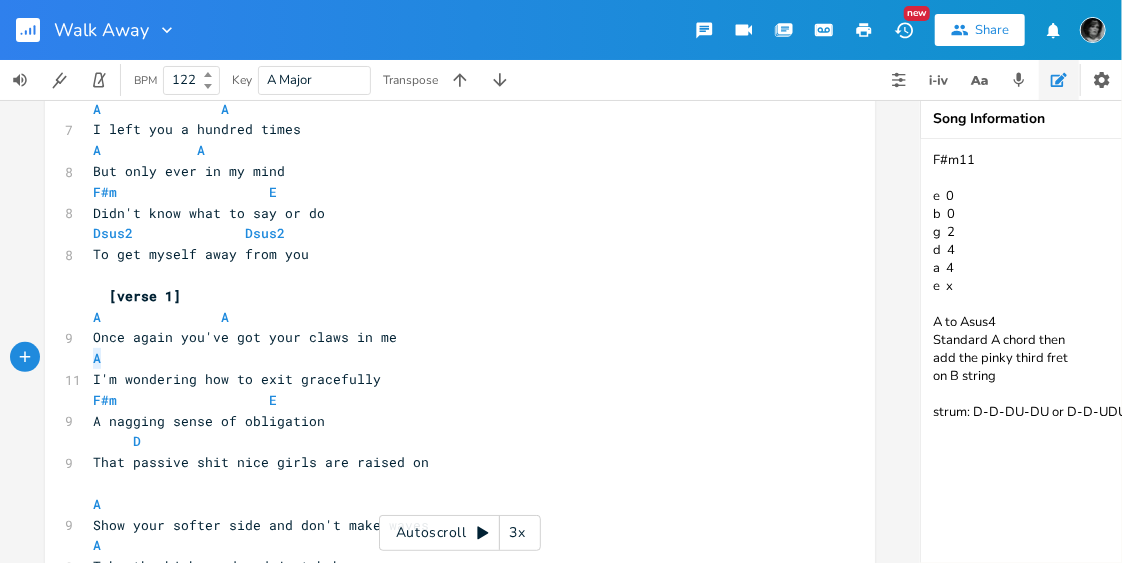 click on "I'm wondering how to exit gracefully" at bounding box center [450, 379] 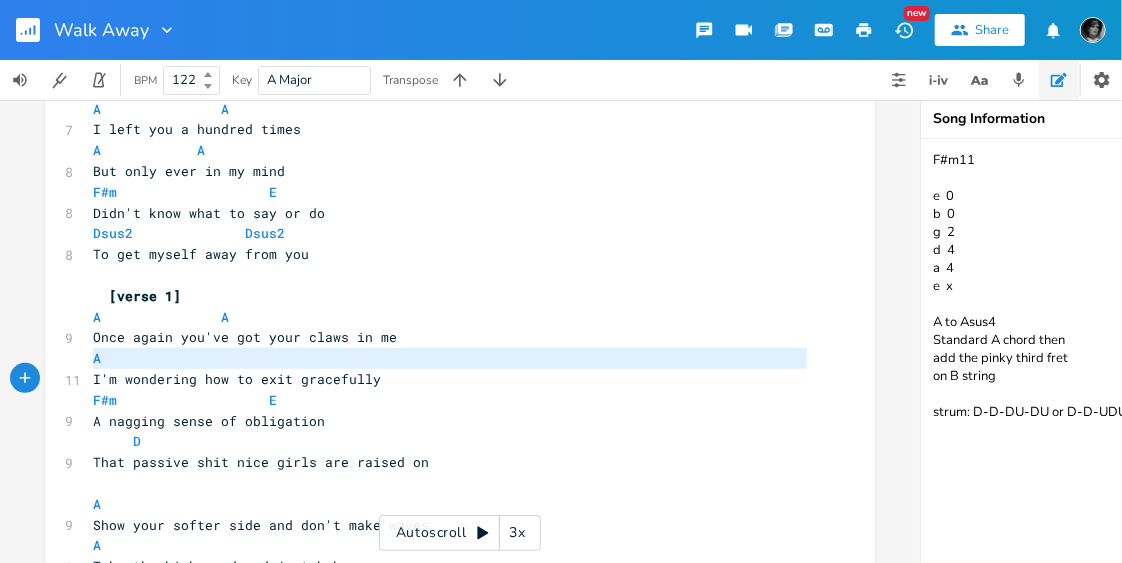 click on "I'm wondering how to exit gracefully" at bounding box center [450, 379] 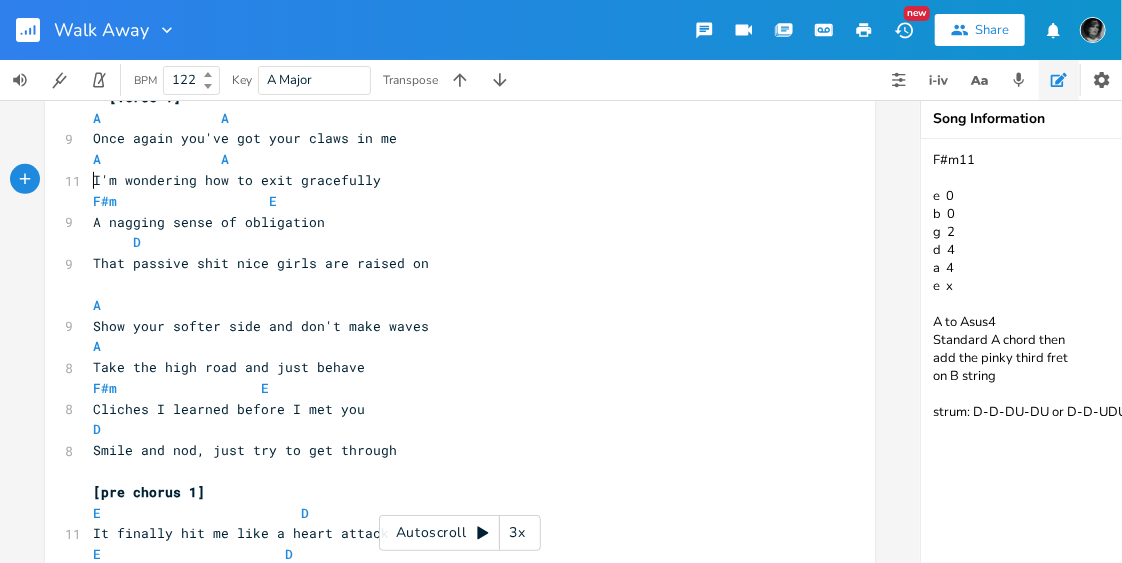 scroll, scrollTop: 507, scrollLeft: 0, axis: vertical 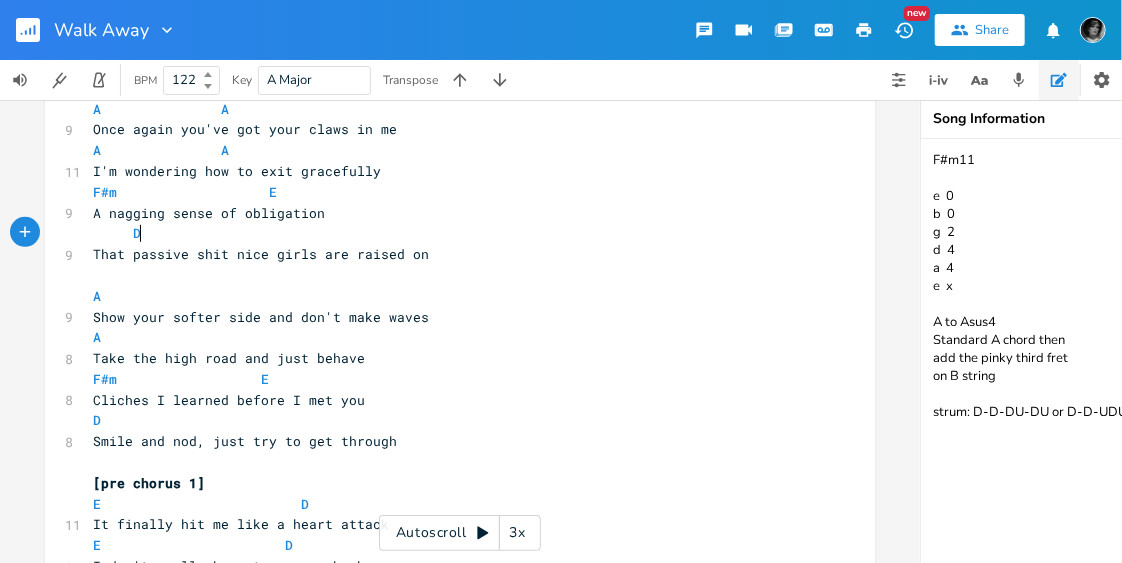click on "D" at bounding box center (450, 233) 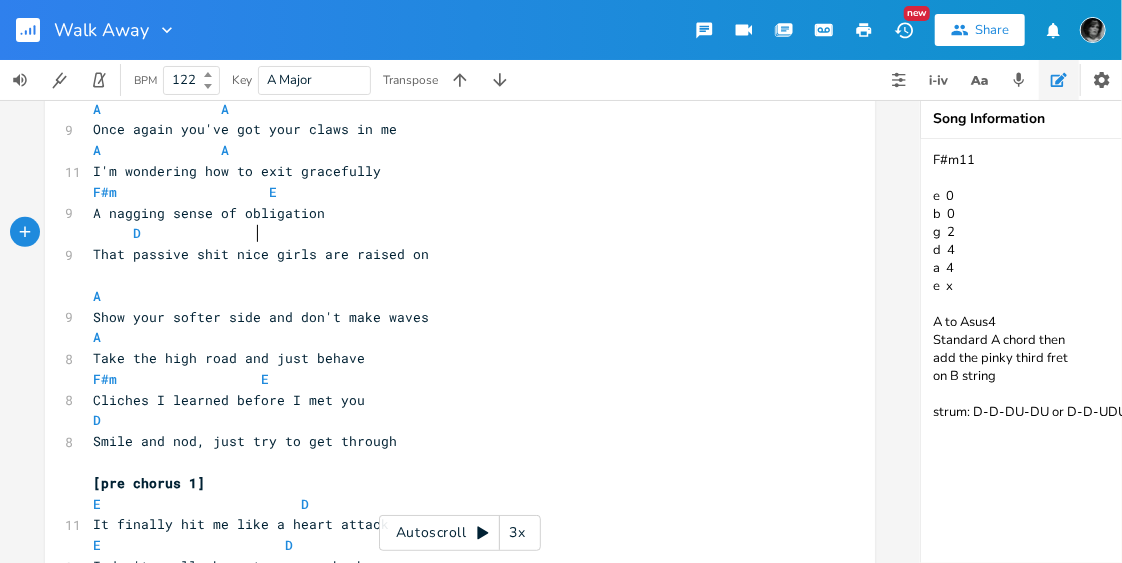 scroll, scrollTop: 0, scrollLeft: 63, axis: horizontal 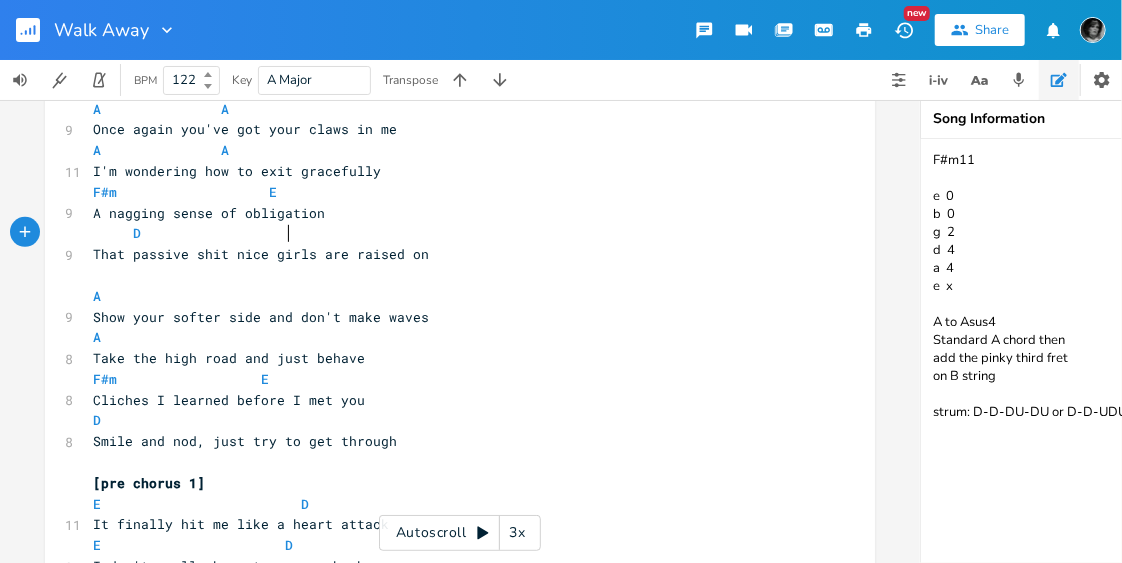 type on "D" 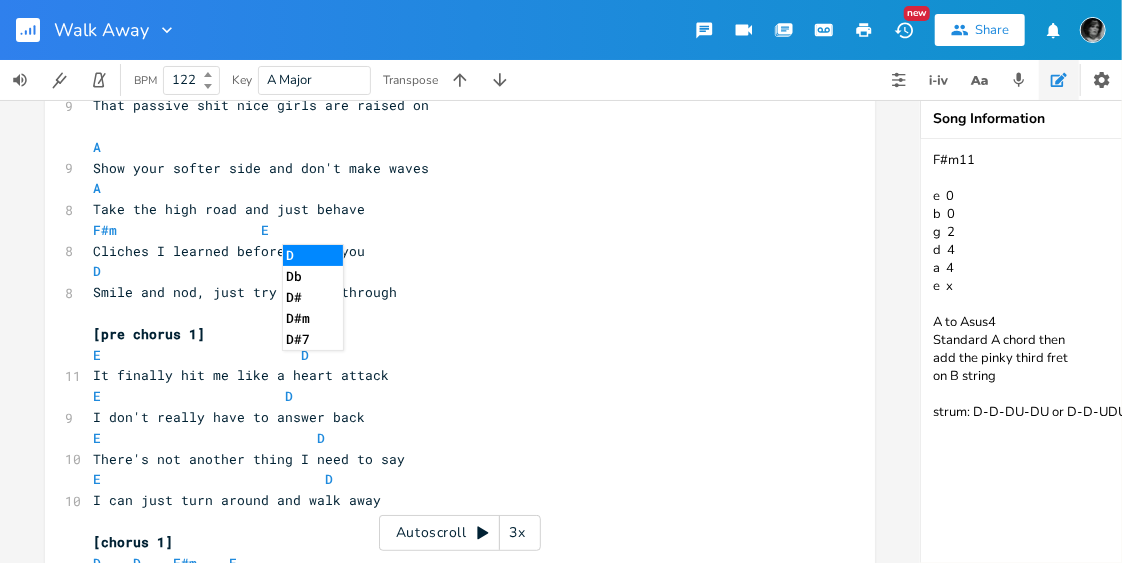 scroll, scrollTop: 664, scrollLeft: 0, axis: vertical 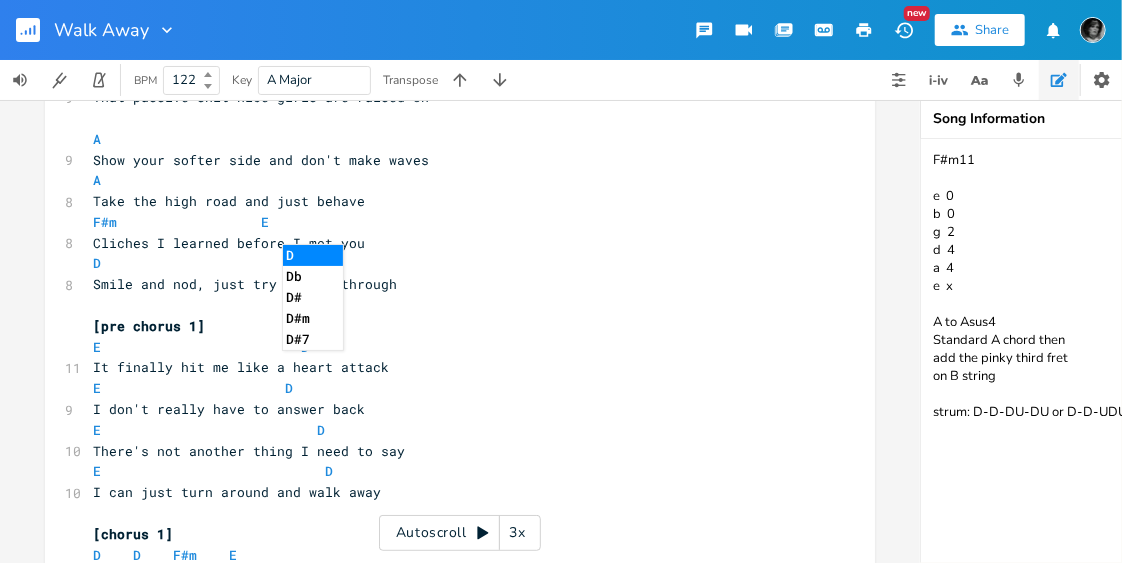 click on "Show your softer side and don't make waves" at bounding box center [450, 160] 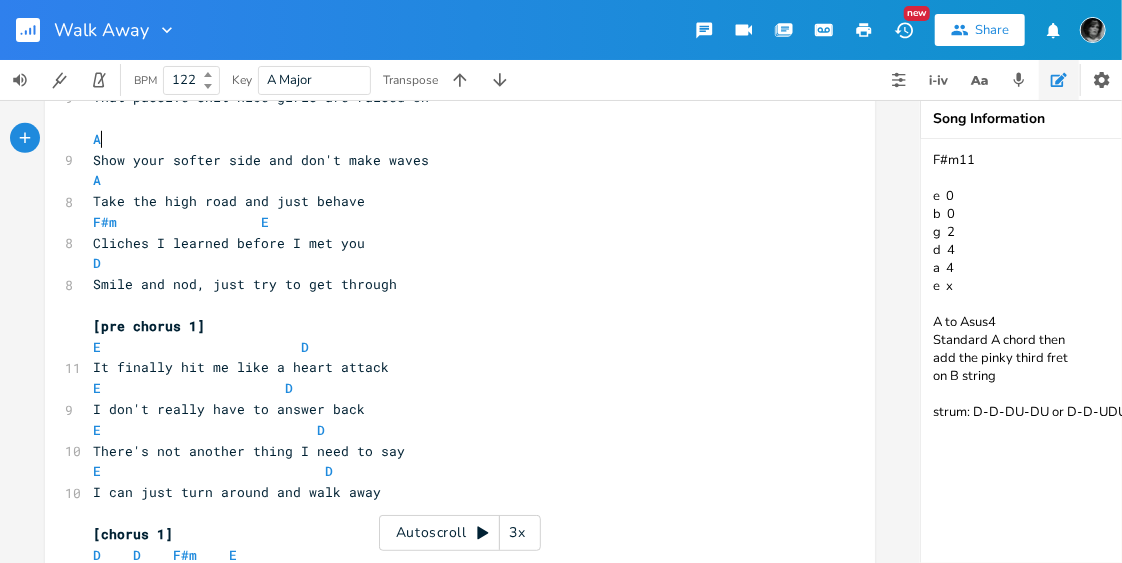 click on "Show your softer side and don't make waves" at bounding box center (450, 160) 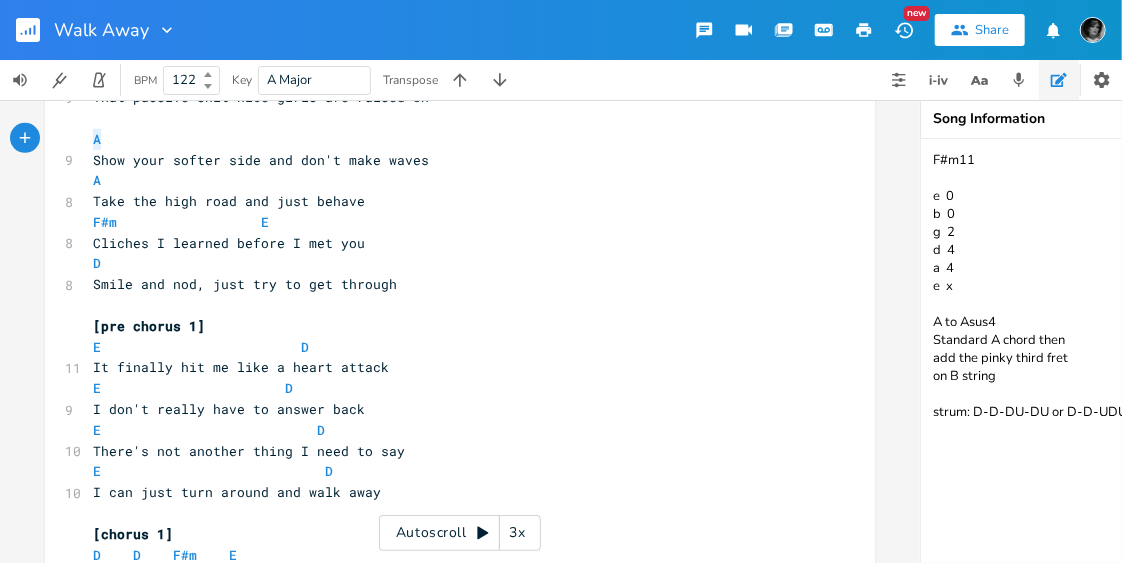 type on "A" 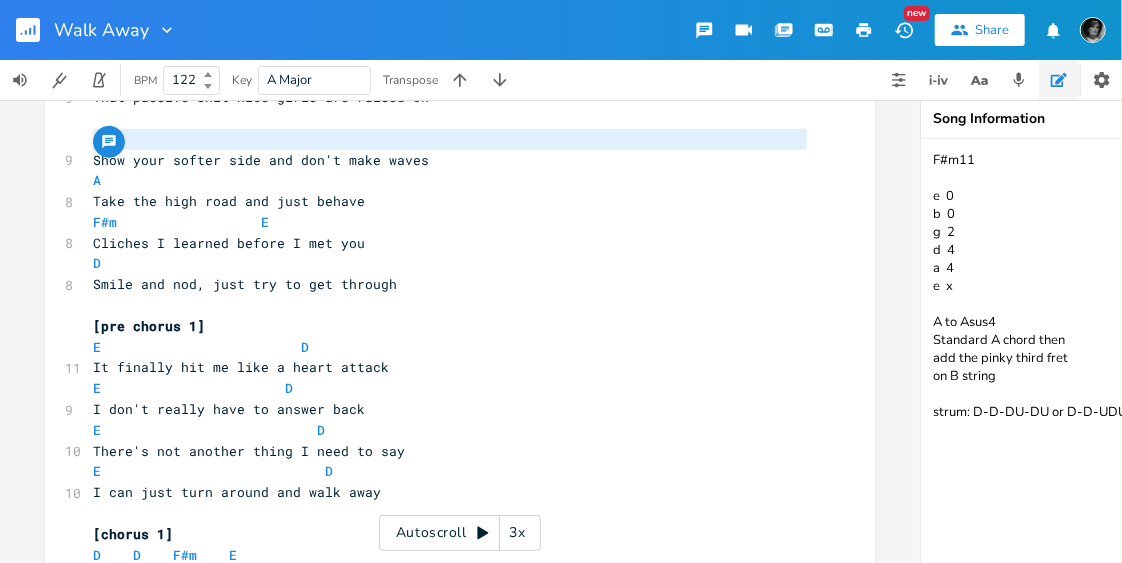 paste 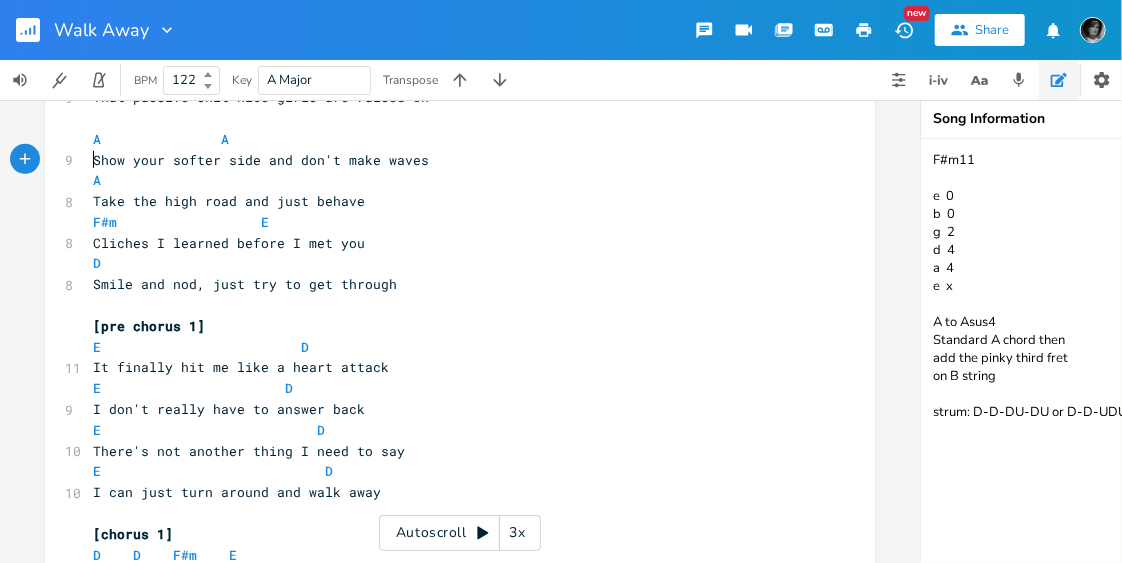click on "A" at bounding box center [450, 180] 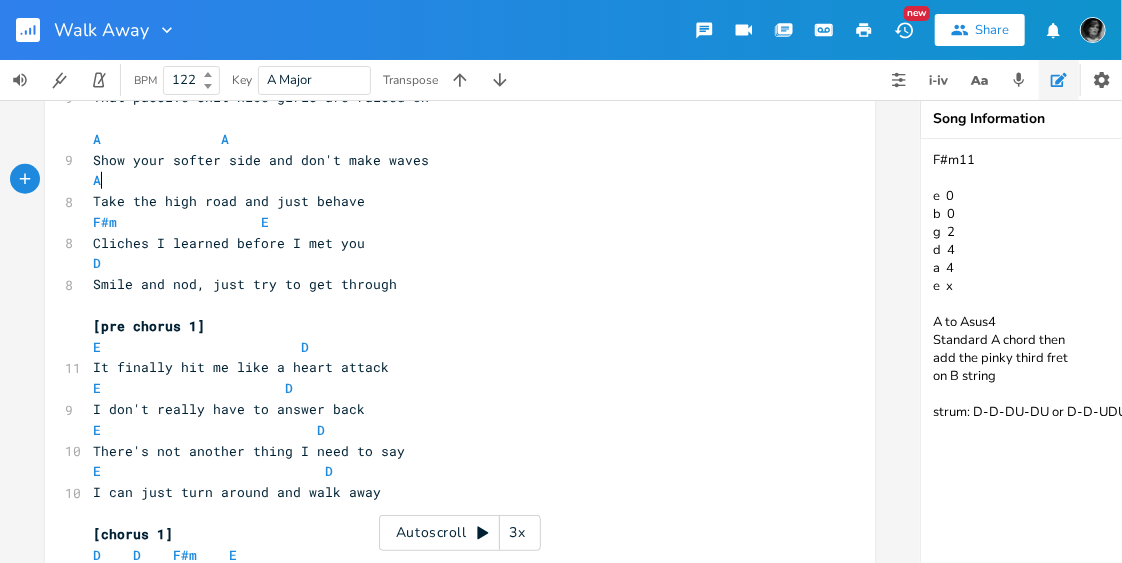 click on "A" at bounding box center [450, 180] 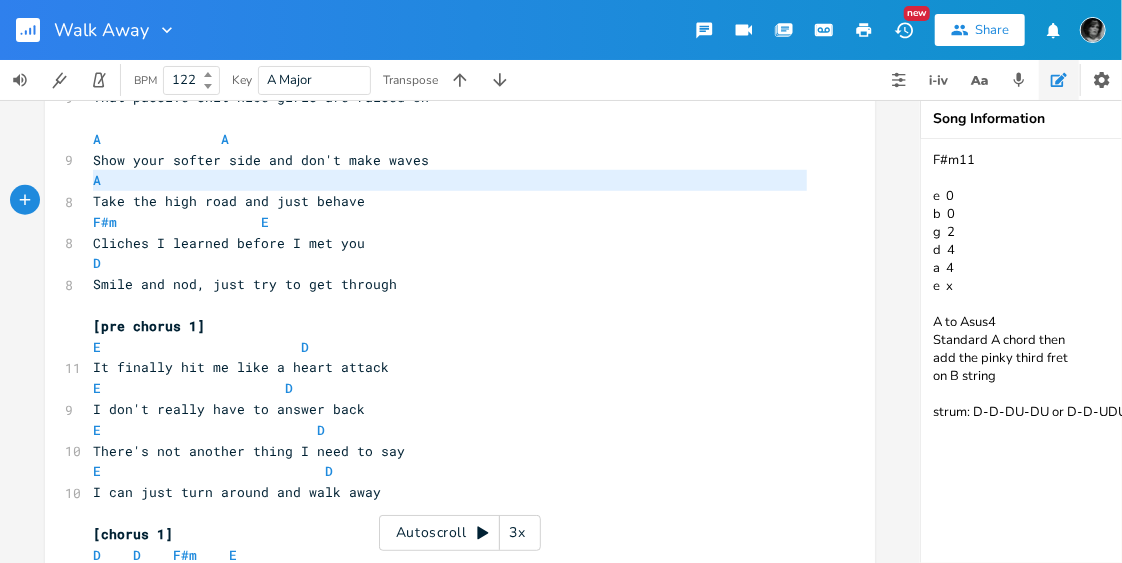 click on "A" at bounding box center [450, 180] 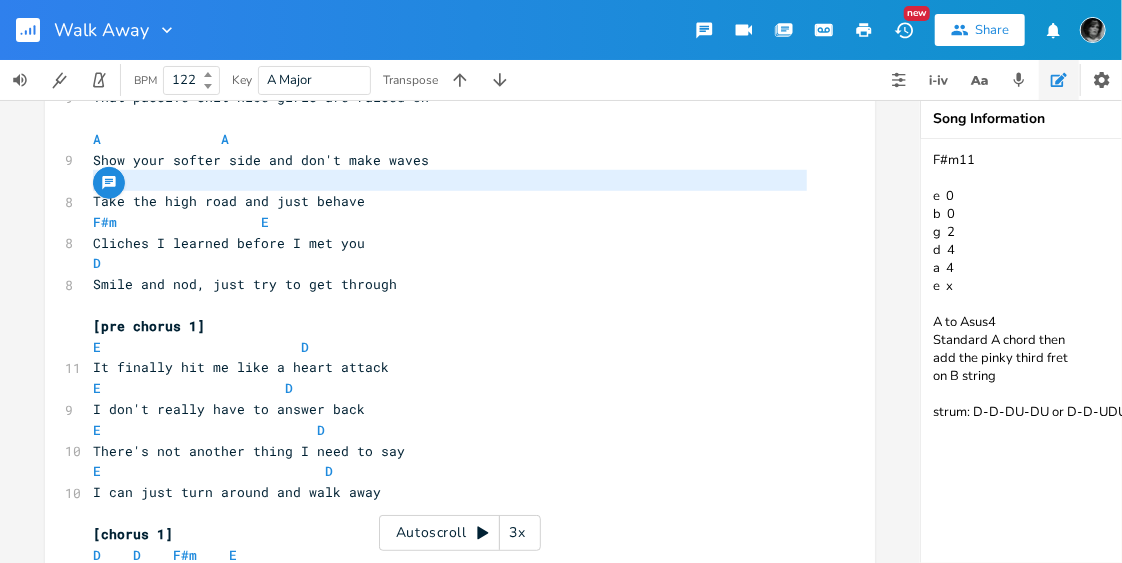 paste 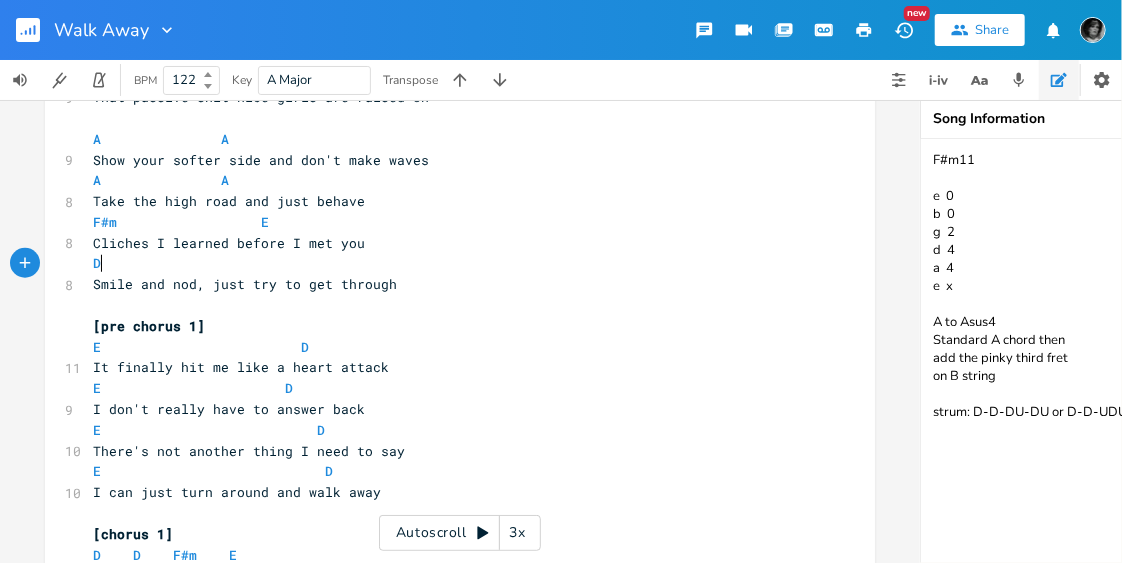 click on "D" at bounding box center (450, 263) 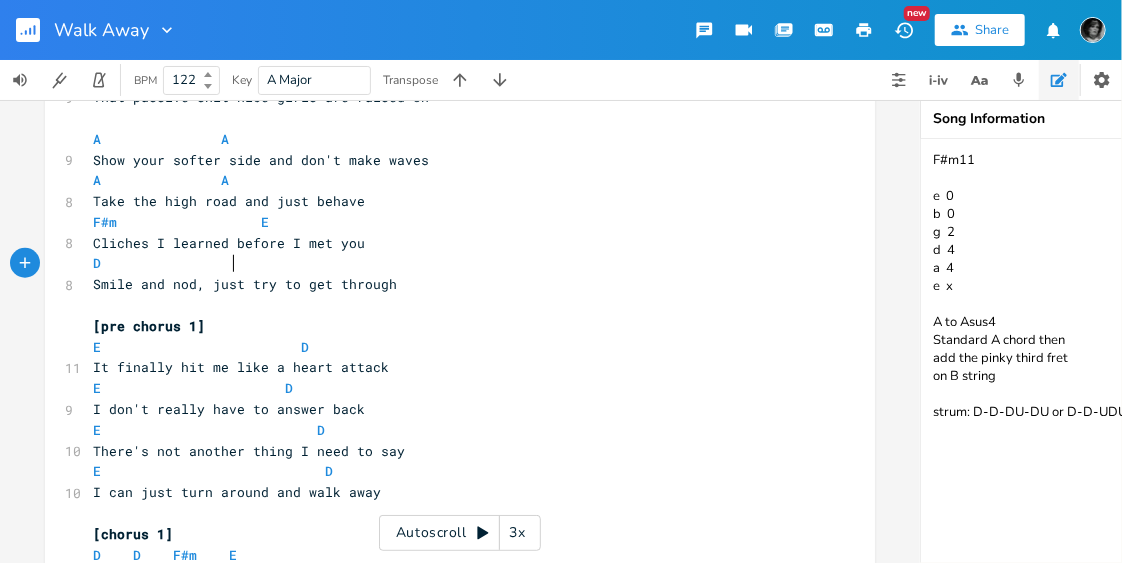 scroll, scrollTop: 0, scrollLeft: 60, axis: horizontal 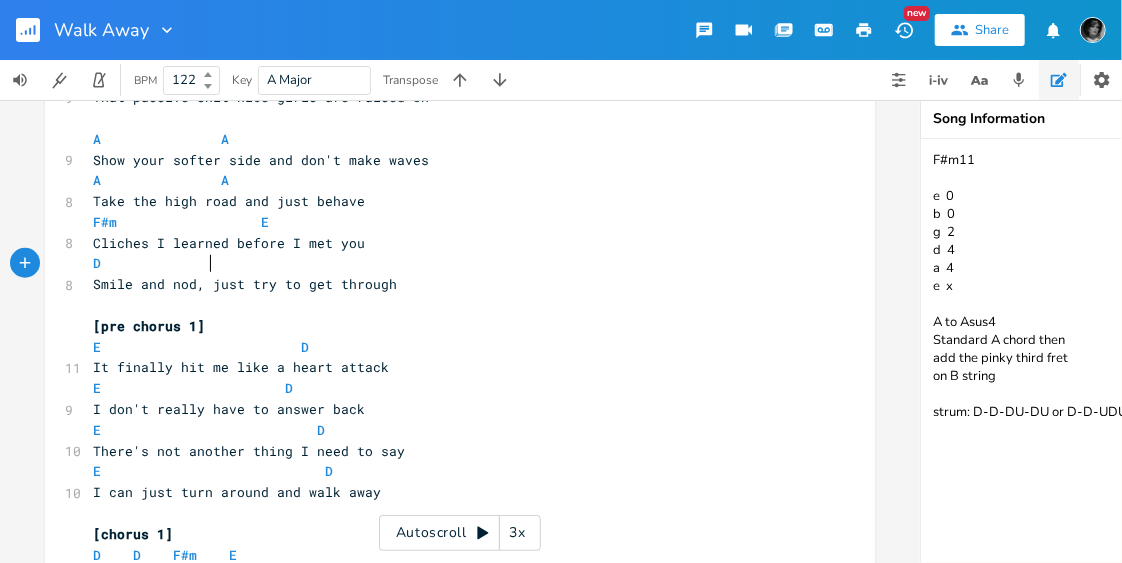type on "D" 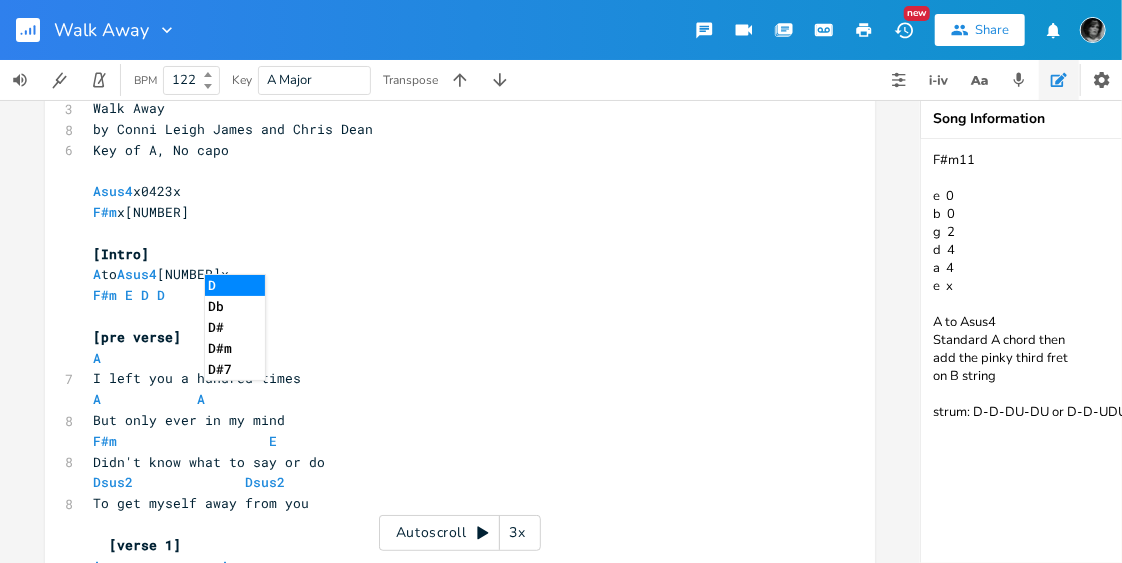scroll, scrollTop: 0, scrollLeft: 0, axis: both 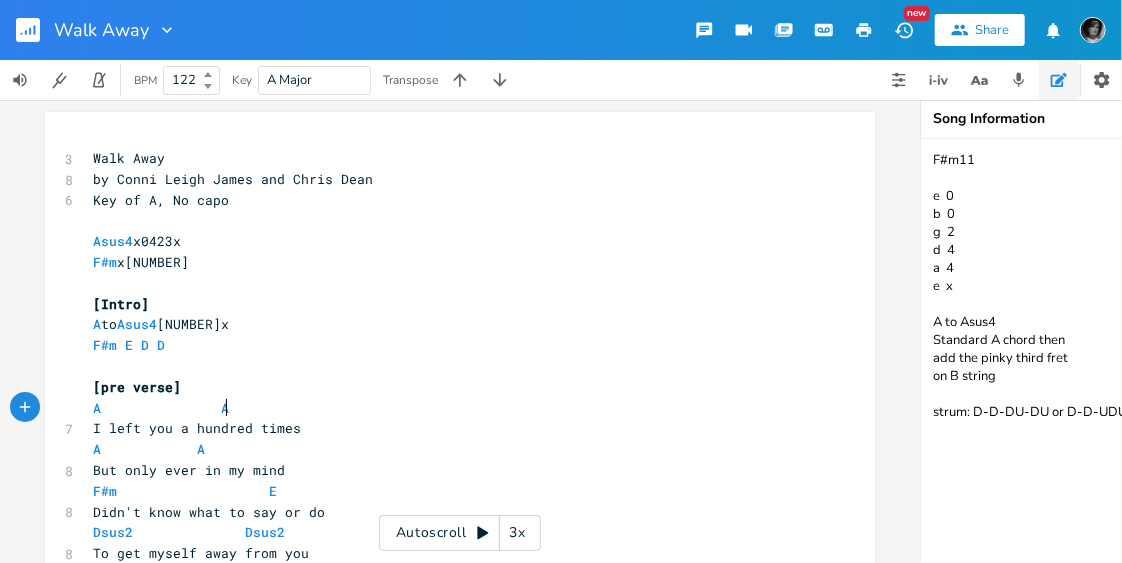 click on "A                 A" at bounding box center (450, 408) 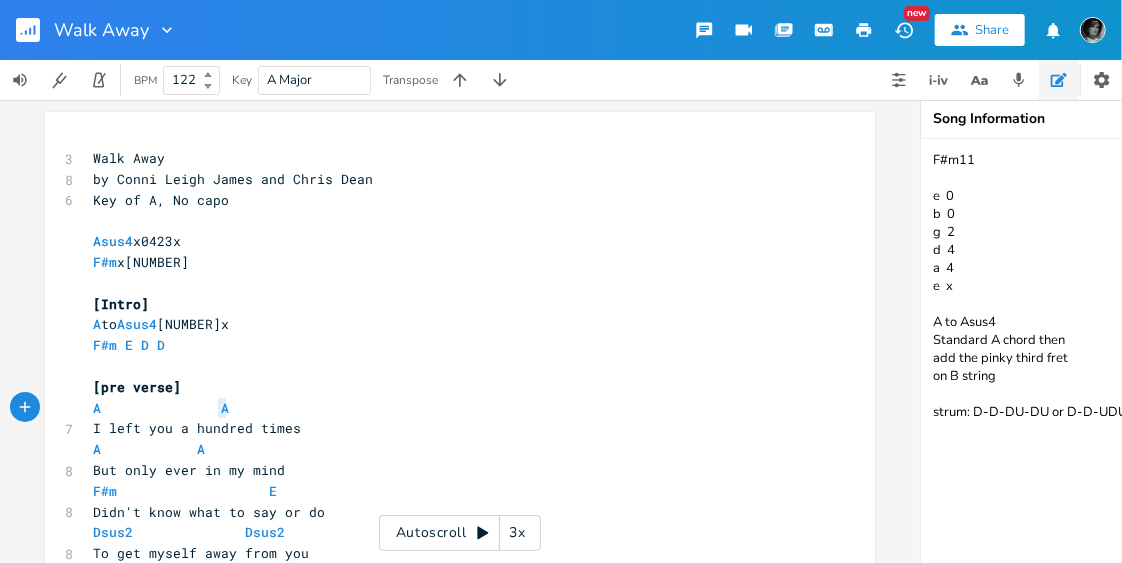 type on "A               A" 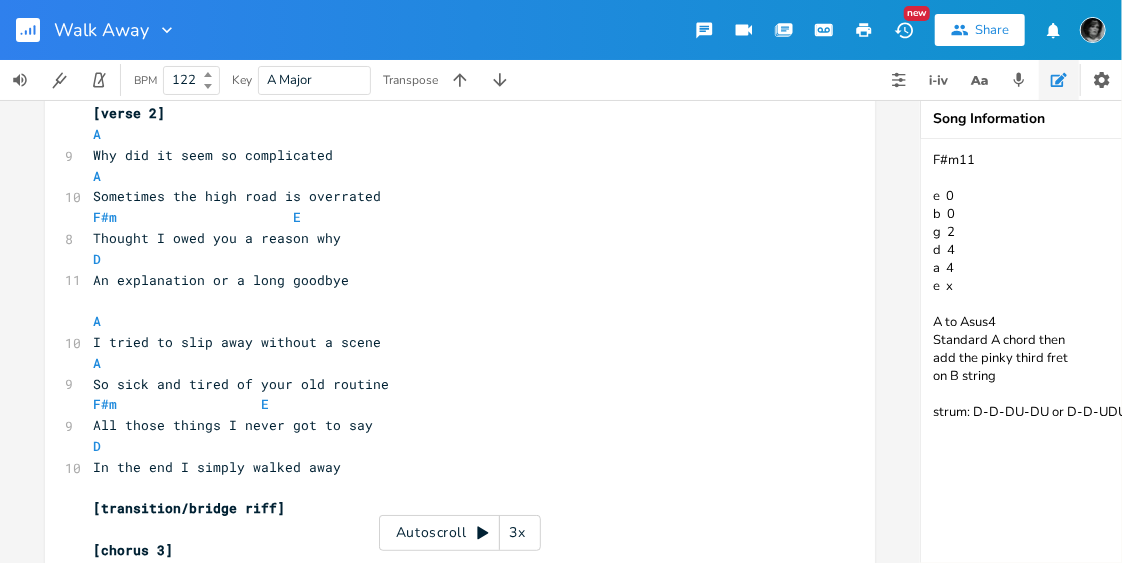 scroll, scrollTop: 1703, scrollLeft: 0, axis: vertical 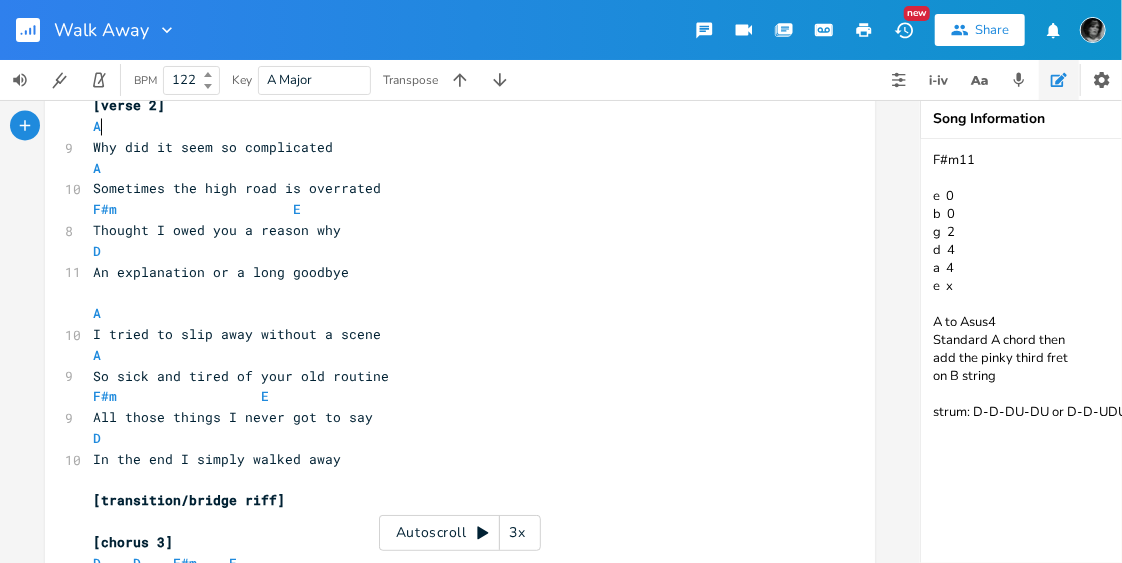click on "A" at bounding box center (450, 126) 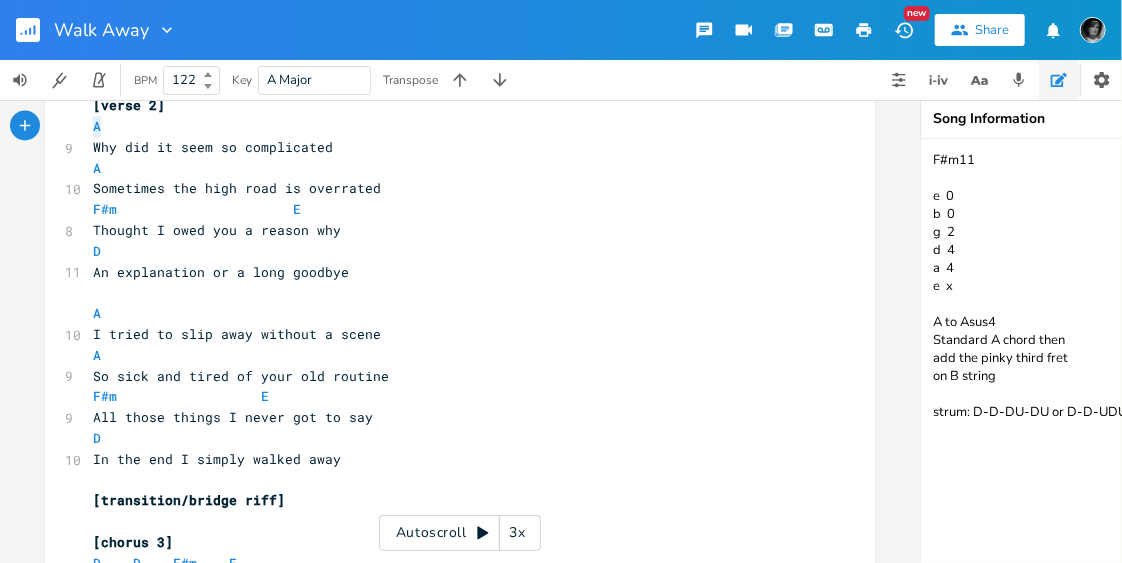 click on "A" at bounding box center [450, 126] 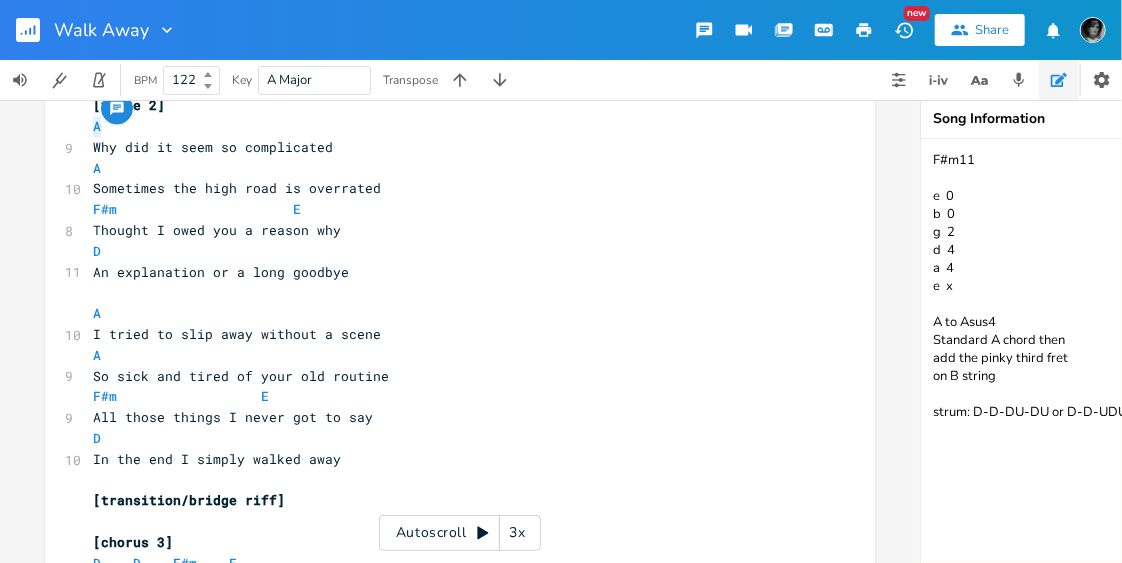paste 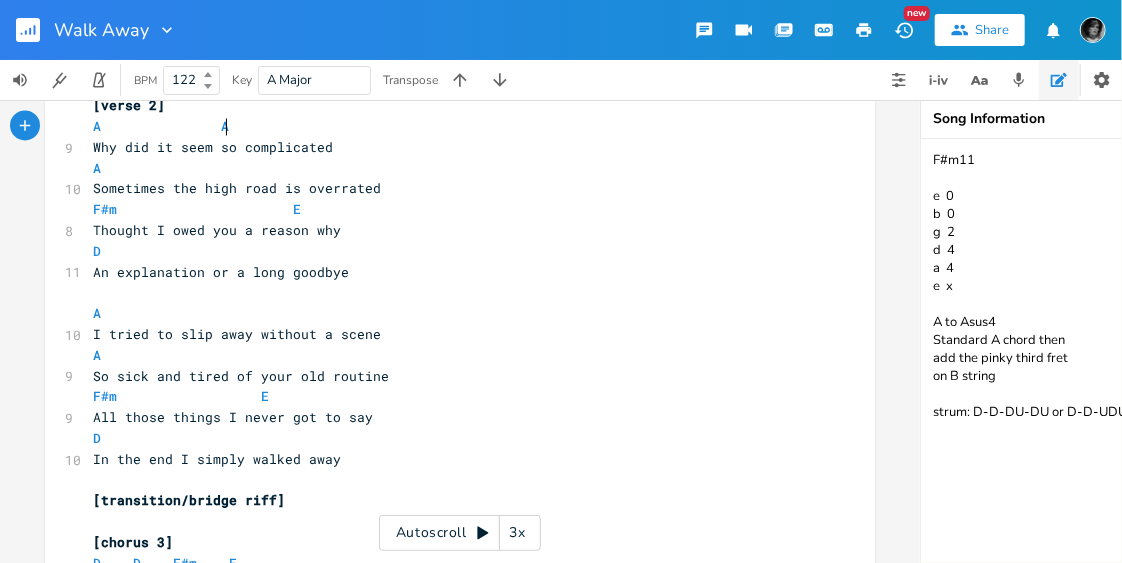 click on "A" at bounding box center (450, 168) 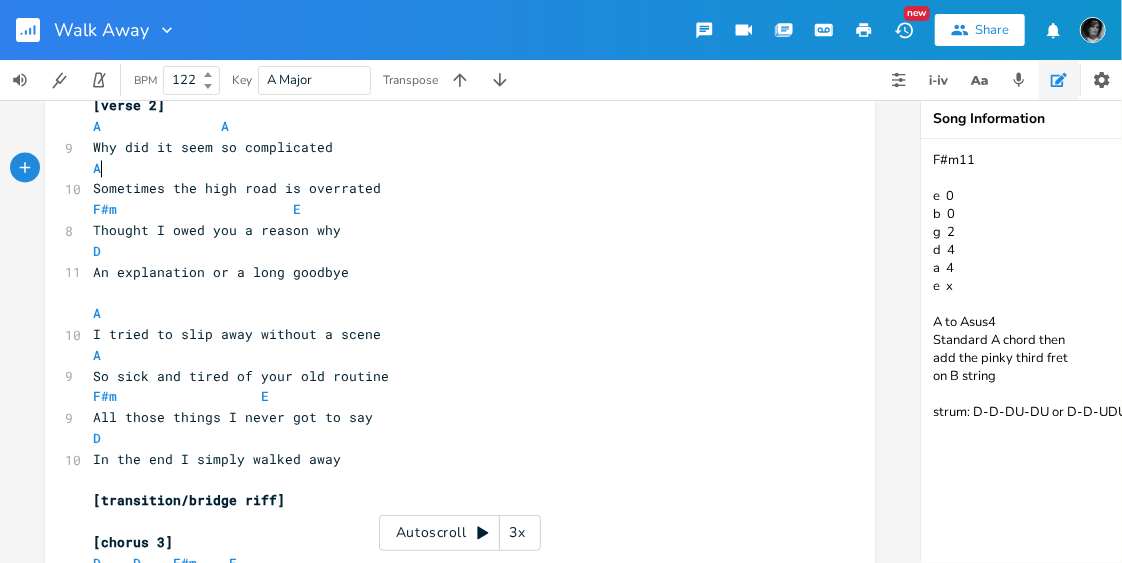 click on "A" at bounding box center (450, 168) 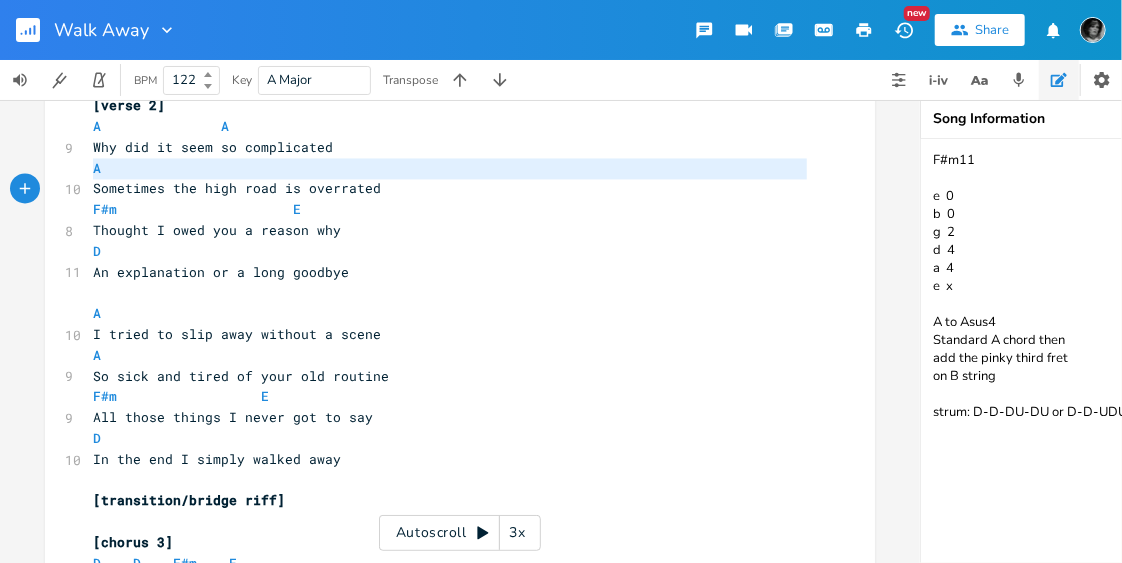 click on "A" at bounding box center [450, 168] 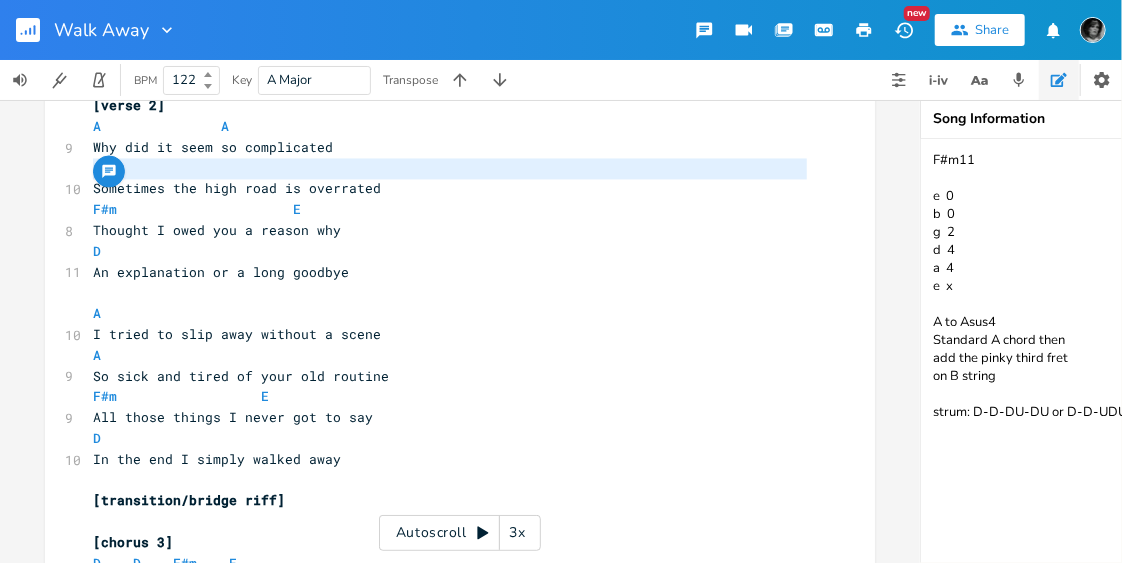 paste 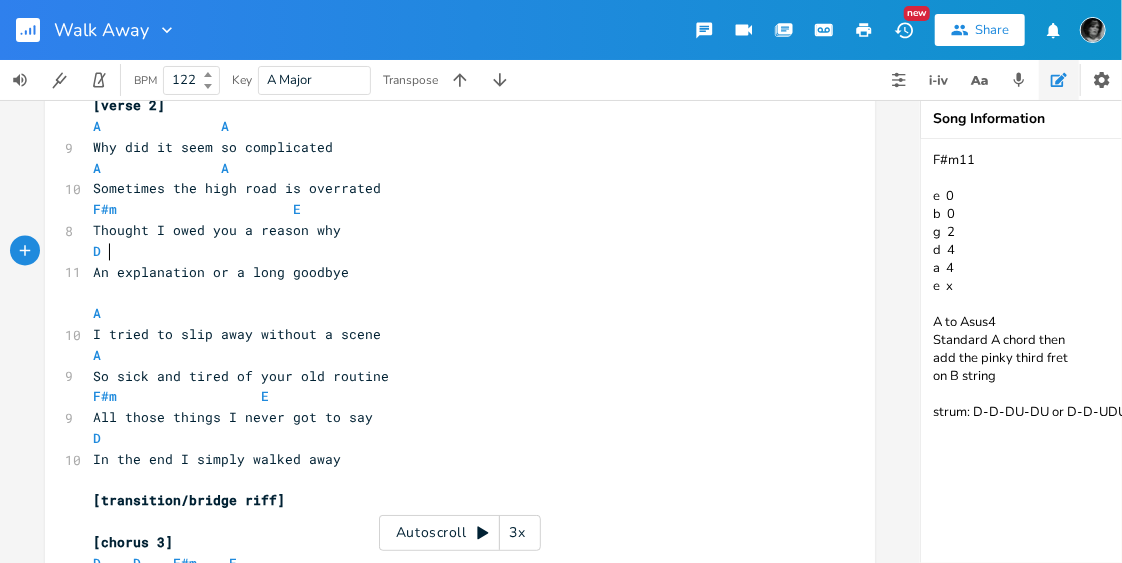 click on "D" at bounding box center [450, 251] 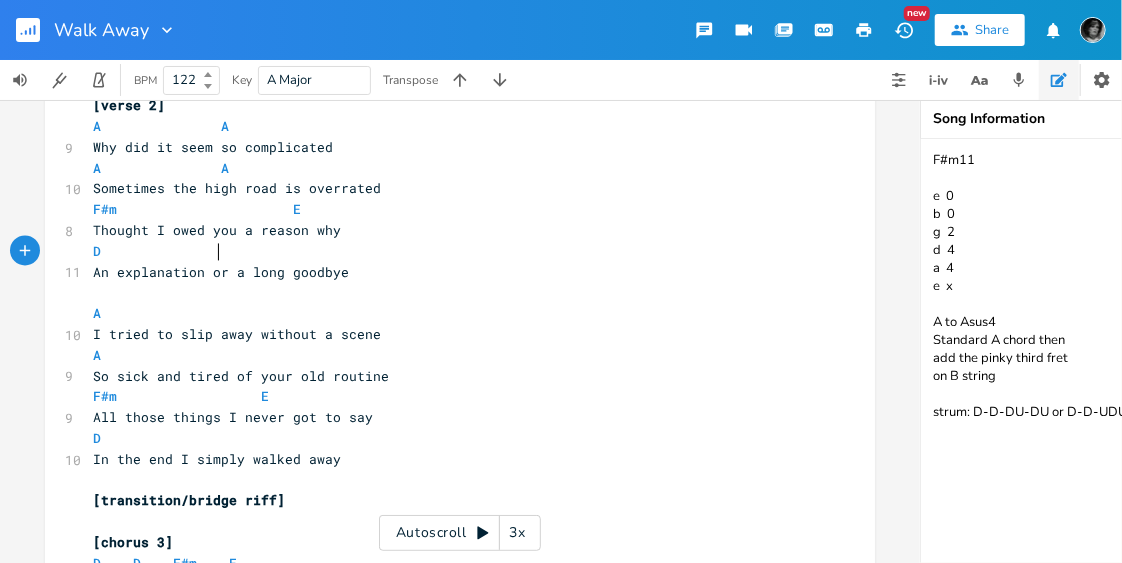 scroll, scrollTop: 0, scrollLeft: 53, axis: horizontal 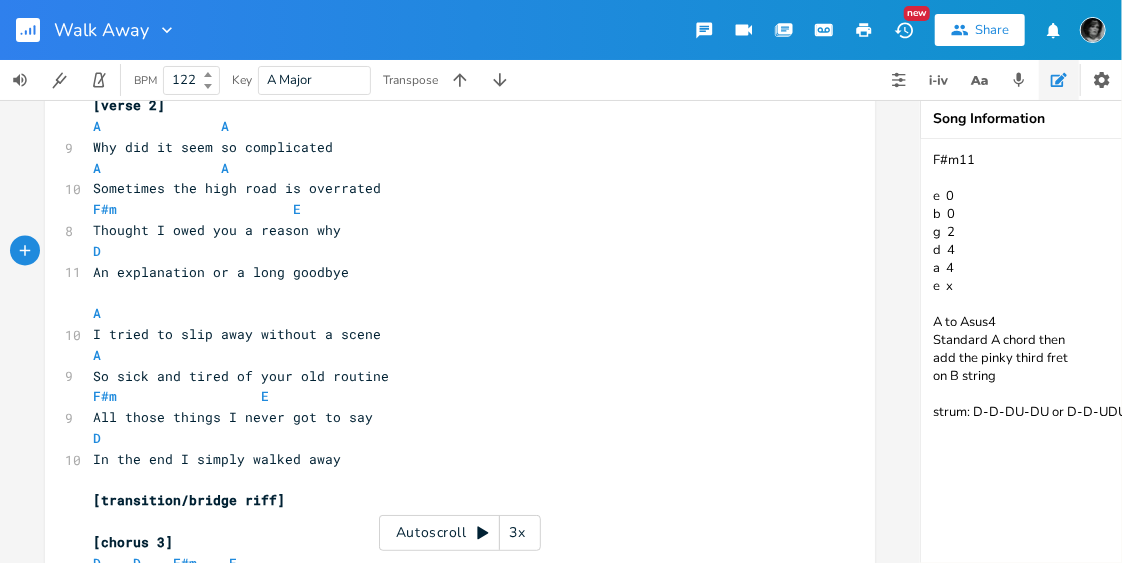type on "D" 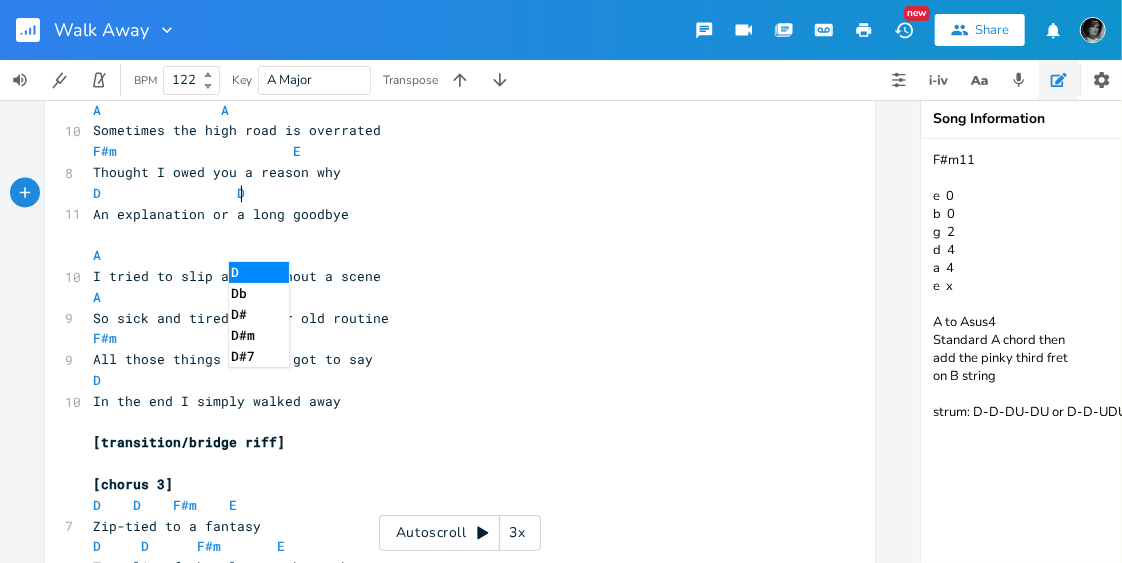 scroll, scrollTop: 1745, scrollLeft: 0, axis: vertical 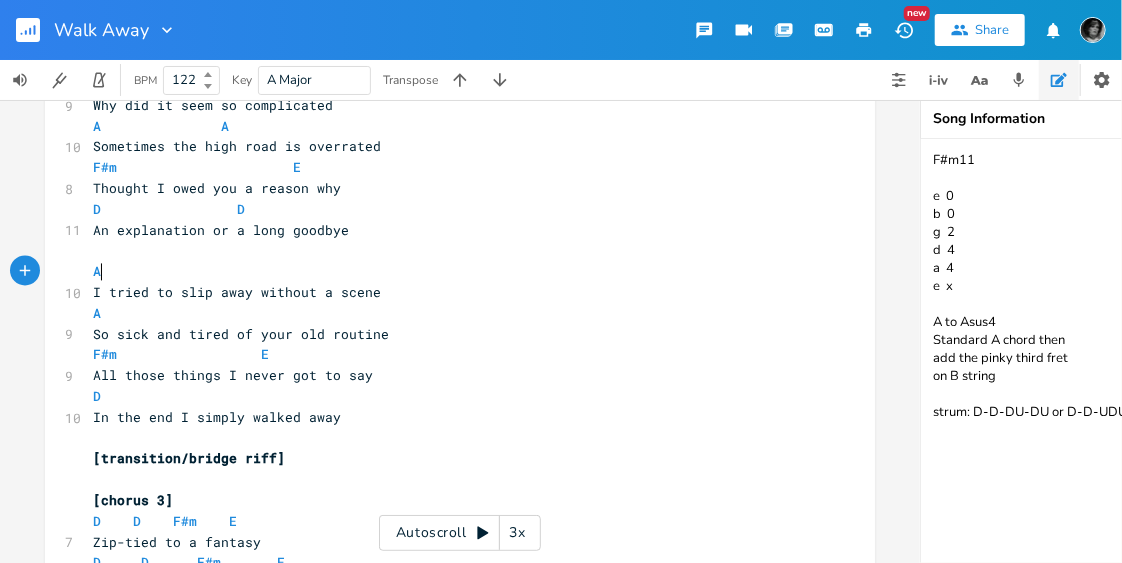 click on "A" at bounding box center [450, 271] 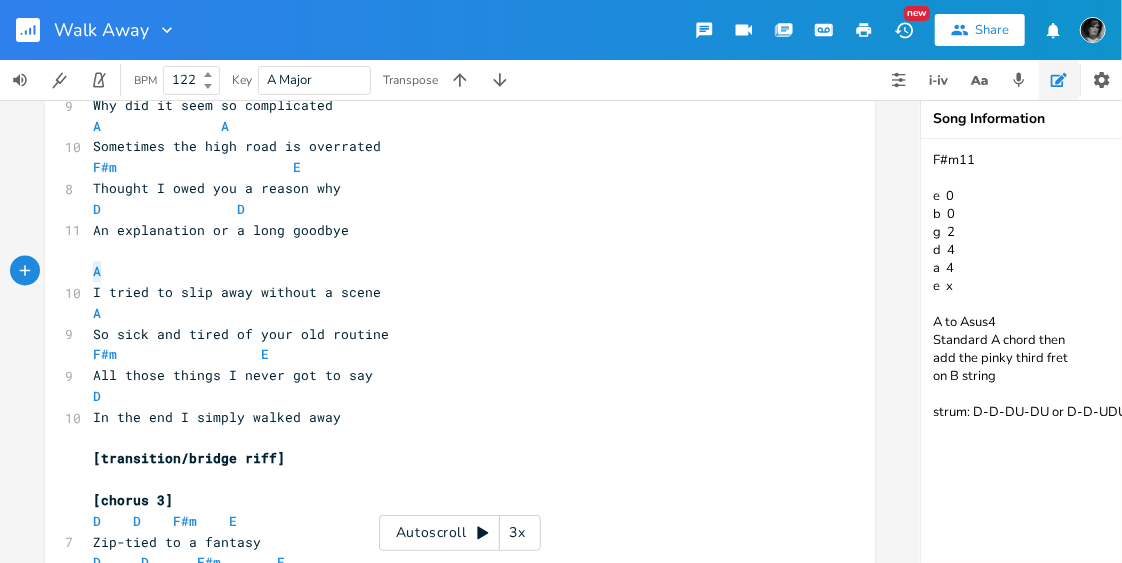 type on "A" 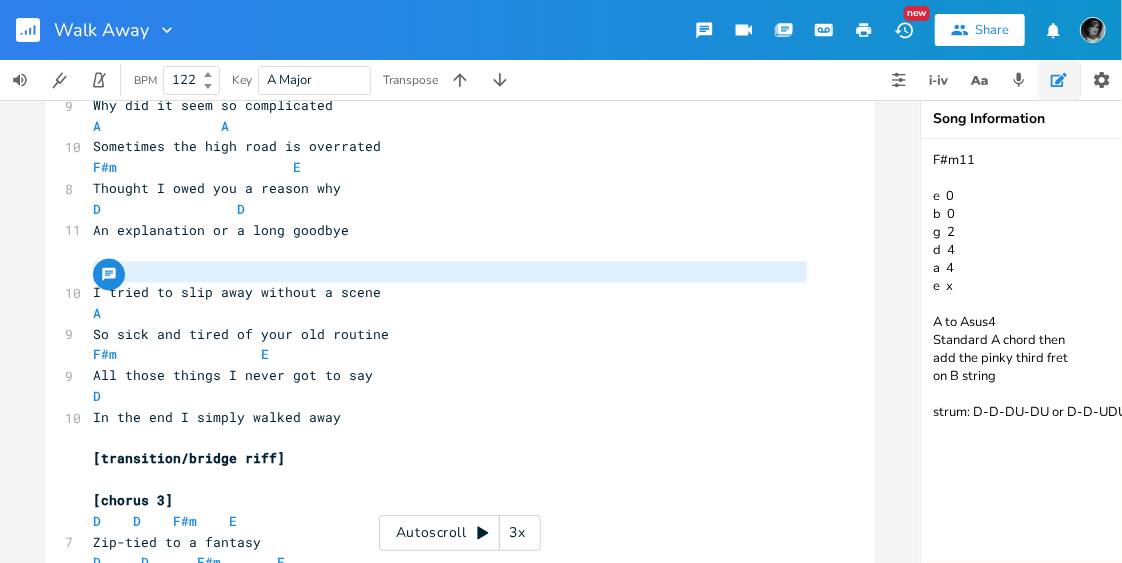 paste 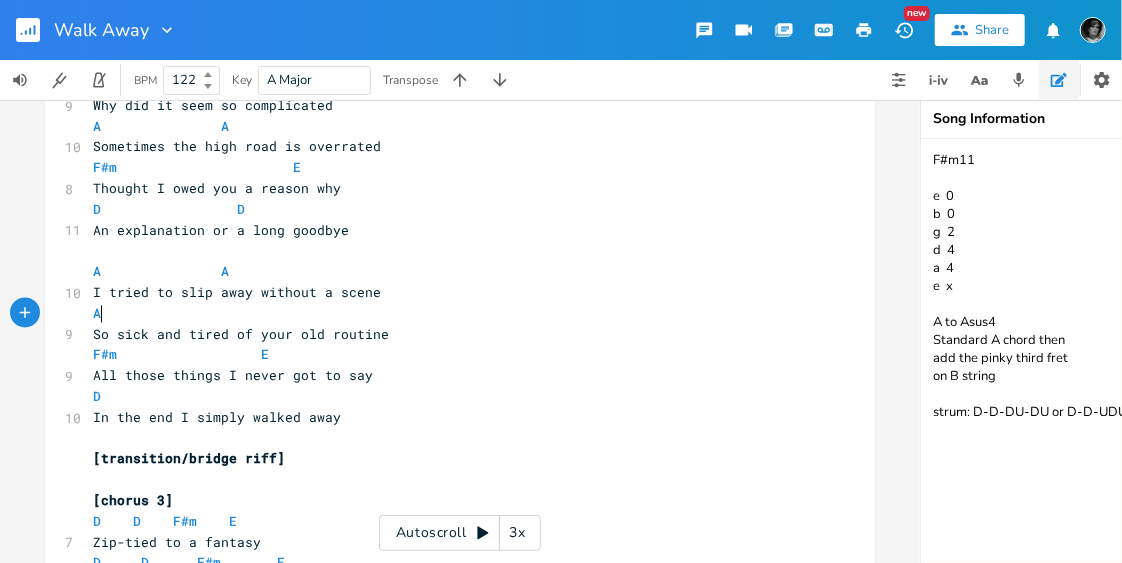 click on "A" at bounding box center (450, 313) 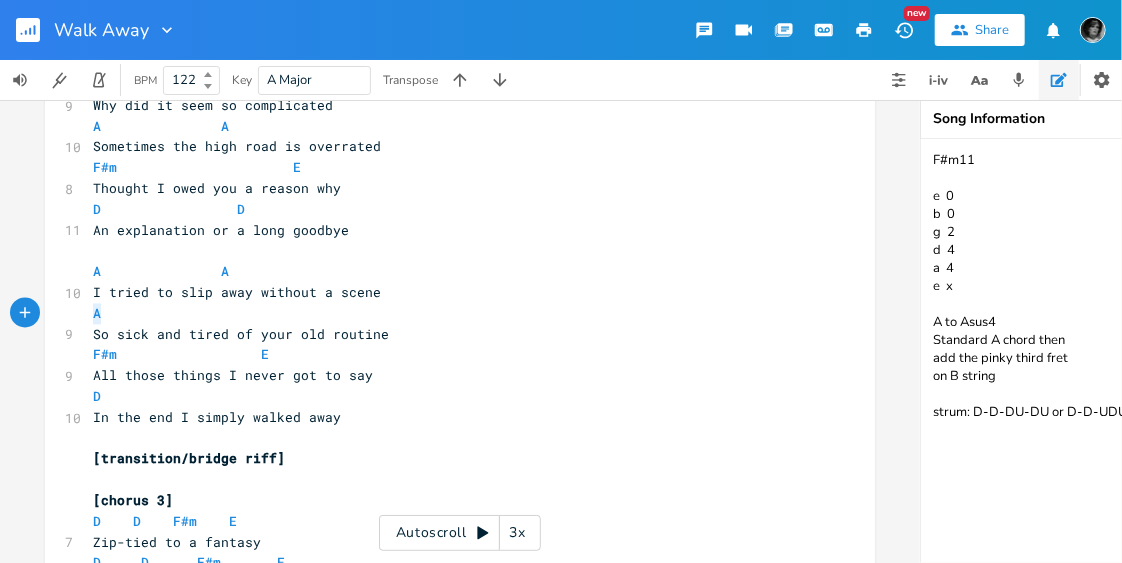 click on "A" at bounding box center [450, 313] 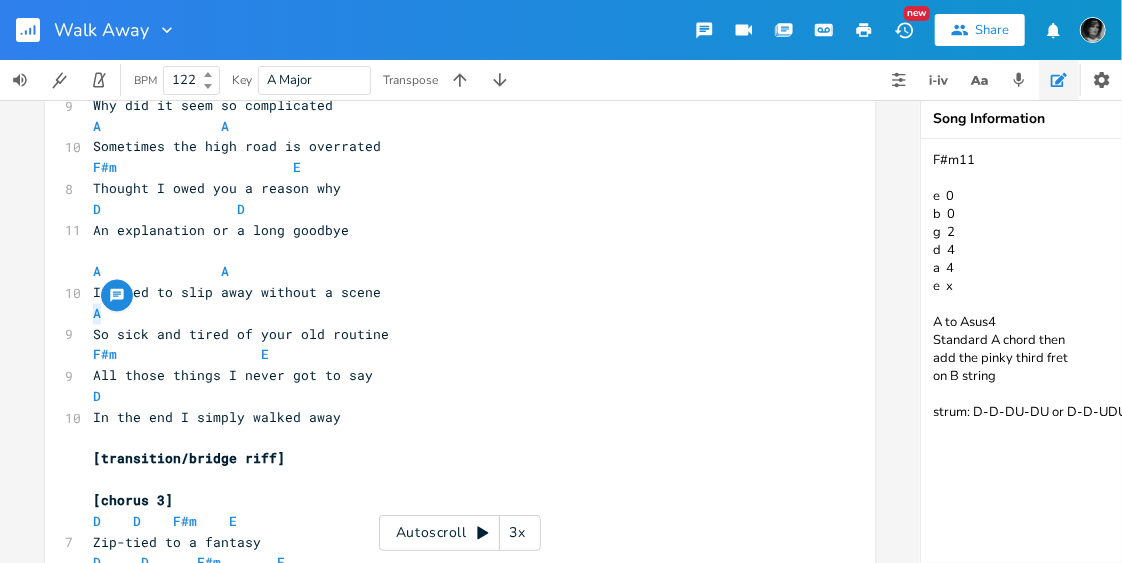 paste 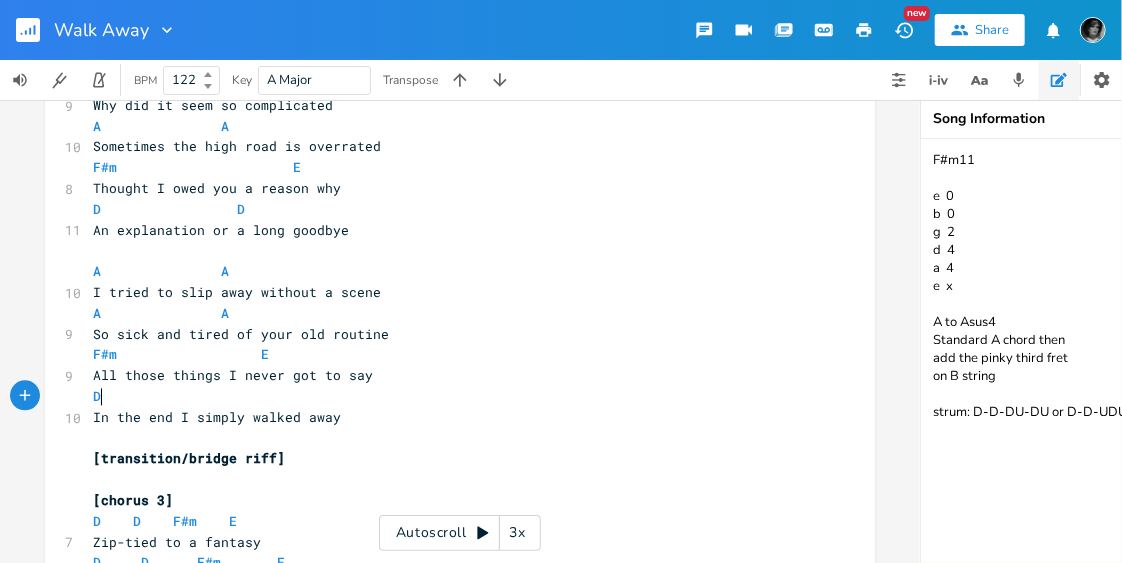 click on "D" at bounding box center [450, 396] 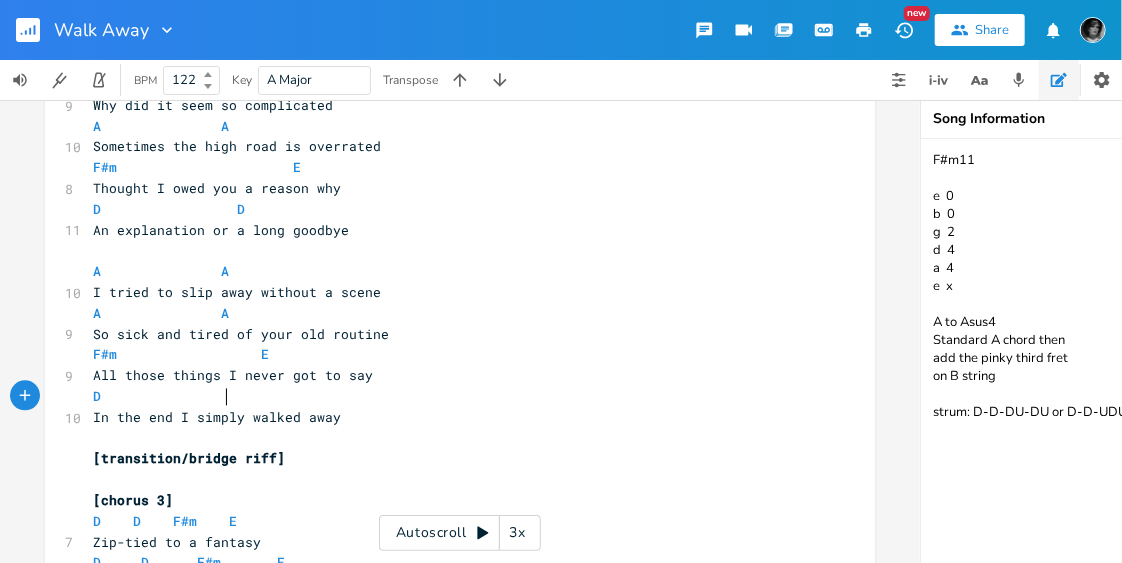 scroll, scrollTop: 0, scrollLeft: 60, axis: horizontal 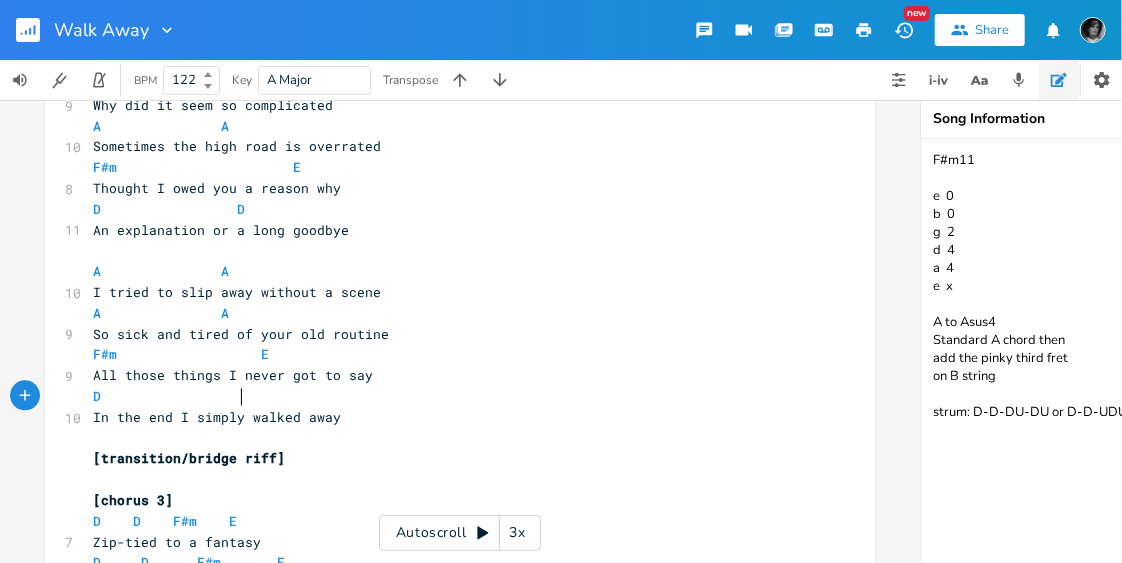 type on "D" 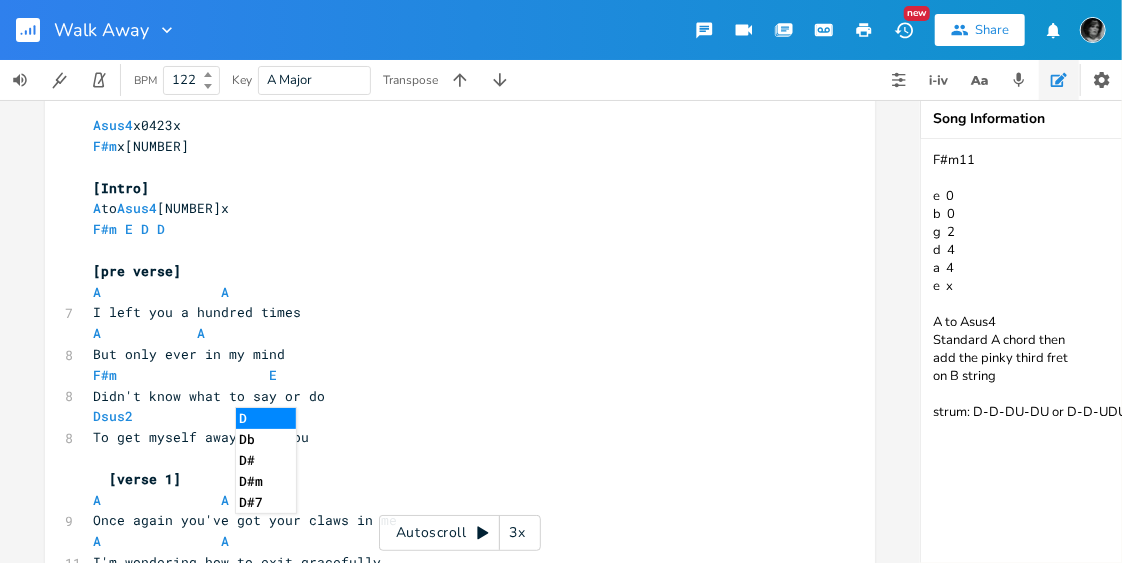 scroll, scrollTop: 124, scrollLeft: 0, axis: vertical 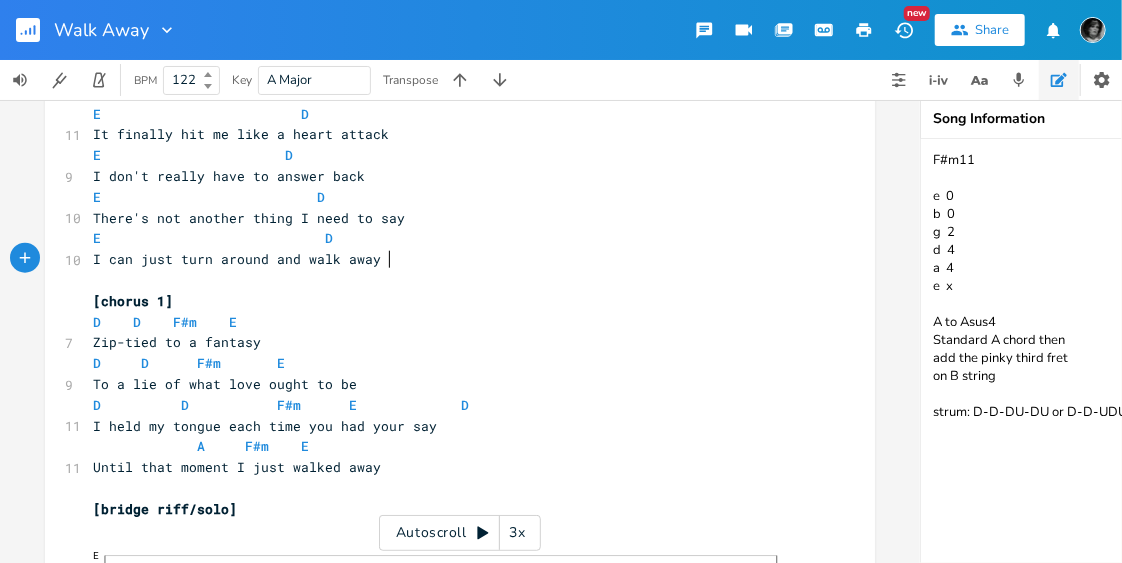 click on "x   [NUMBER] Walk Away [NUMBER] by Conni Leigh James and Chris Dean [NUMBER] Key of A, No capo ​ Asus4  x0423x F#m    x44200 ​ [Intro] A  to  Asus4   2x F#m   E   D   D ​ [pre verse] A                 A [NUMBER]   I left you a hundred times  A              A [NUMBER]   But only ever in my mind F#m                          E           [NUMBER]   Didn't know what to say or do  Dsus2                Dsus2 [NUMBER] To get myself away from you       [verse 1]    A                 A [NUMBER]   Once again you've got your claws in me  A                 A [NUMBER]   I'm wondering how to exit gracefully F#m                         E [NUMBER] A nagging sense of obligation       D                     D [NUMBER] That passive shit nice girls are raised on ​ A                 A [NUMBER]   Show your softer side and don't make waves A                 A [NUMBER]   Take the high road and just behave F#m                        E [NUMBER]  Cliches I learned before I met you D                D [NUMBER] Smile and nod, just try to get through ​" at bounding box center (475, 2395) 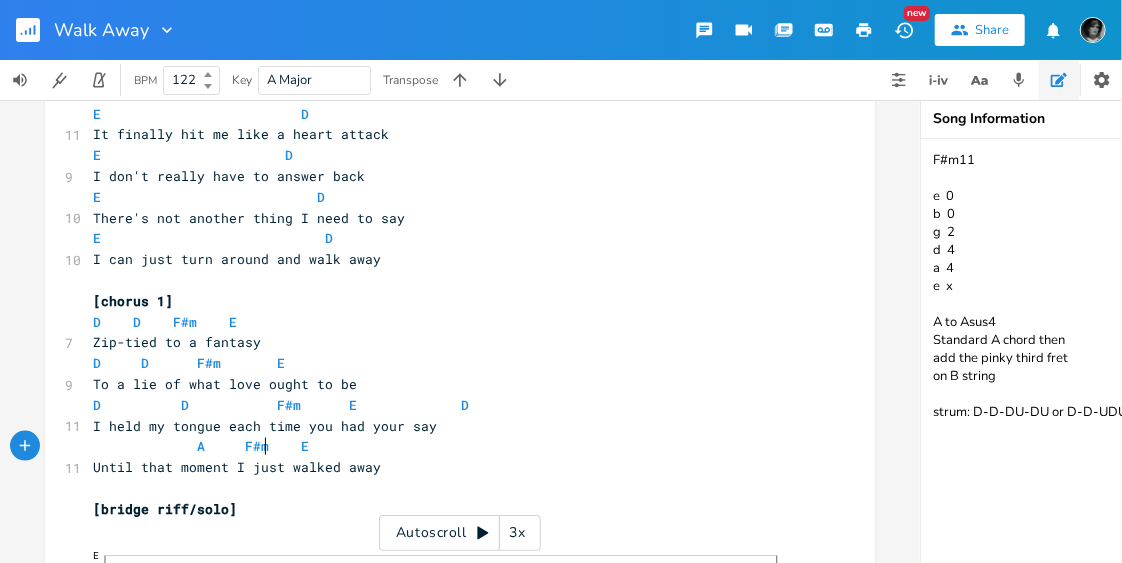 click on "A       F#m      E" at bounding box center (201, 446) 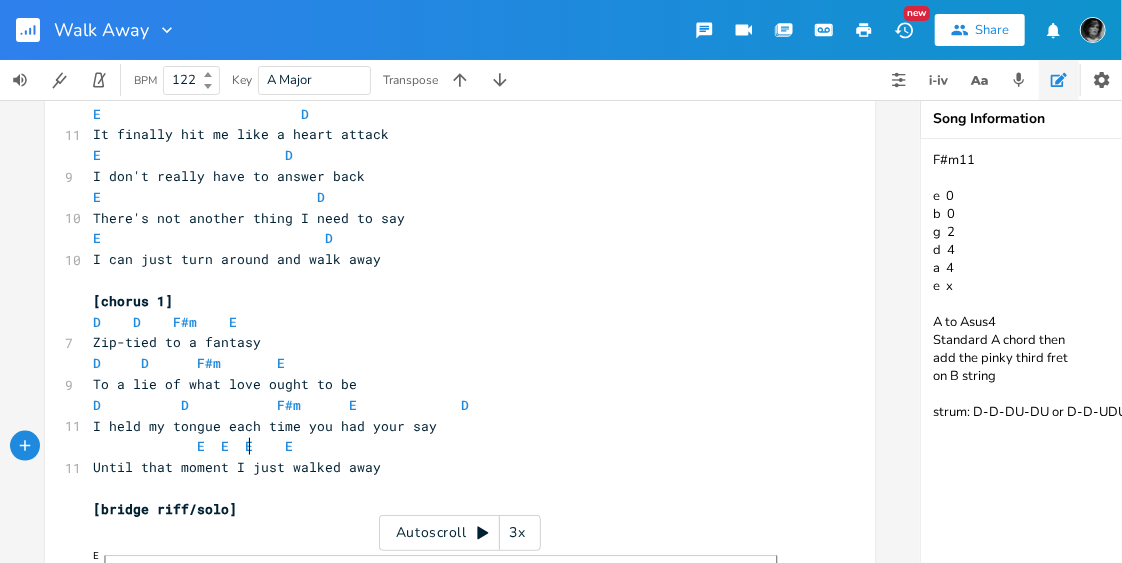 scroll, scrollTop: 0, scrollLeft: 35, axis: horizontal 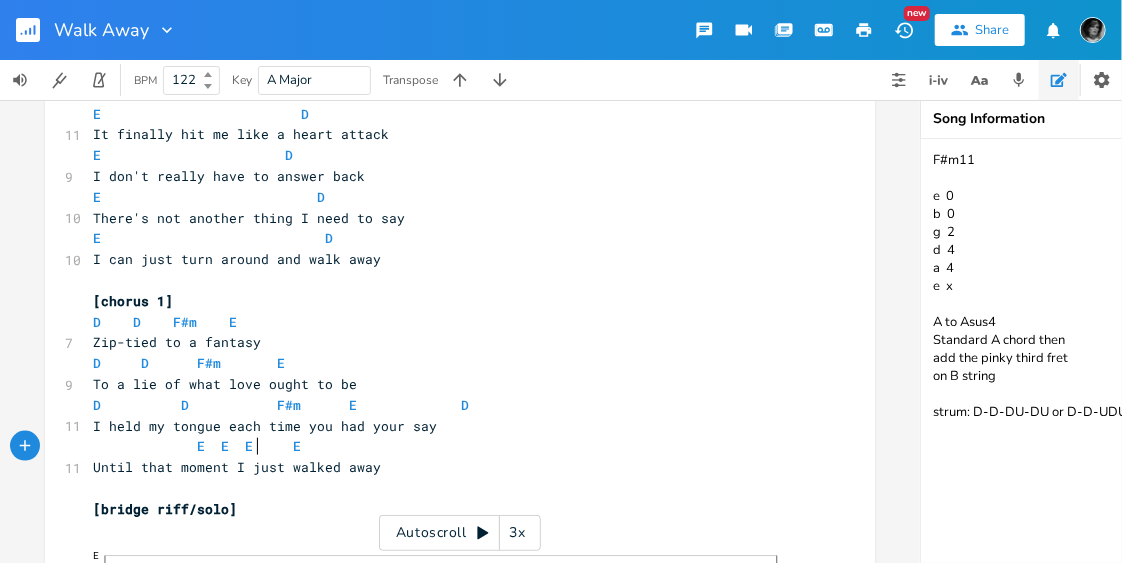 type on "E  E  E" 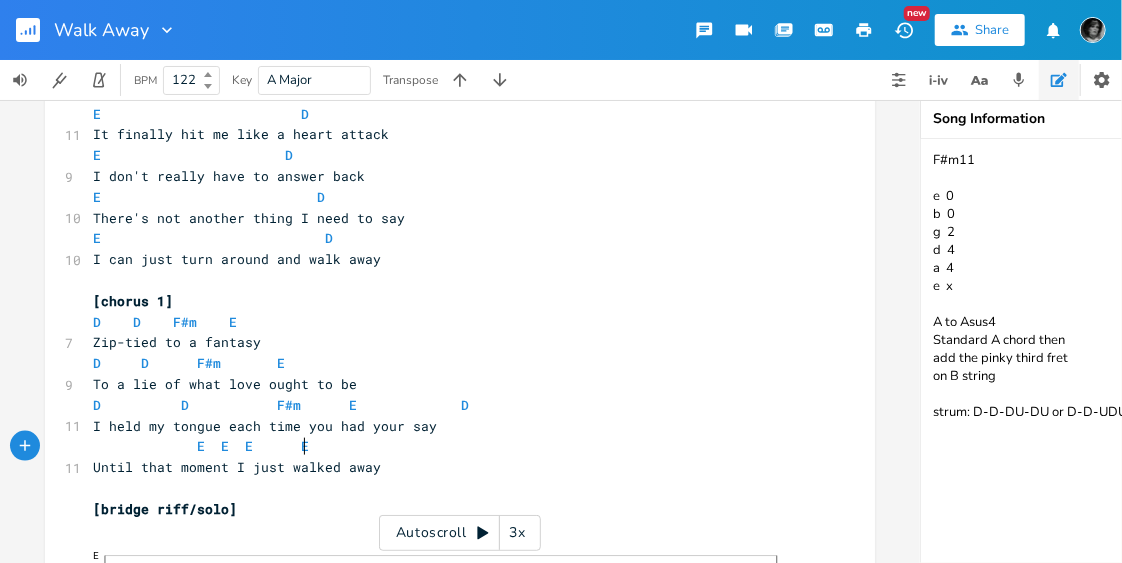 click on "E    E    E        E" at bounding box center (450, 446) 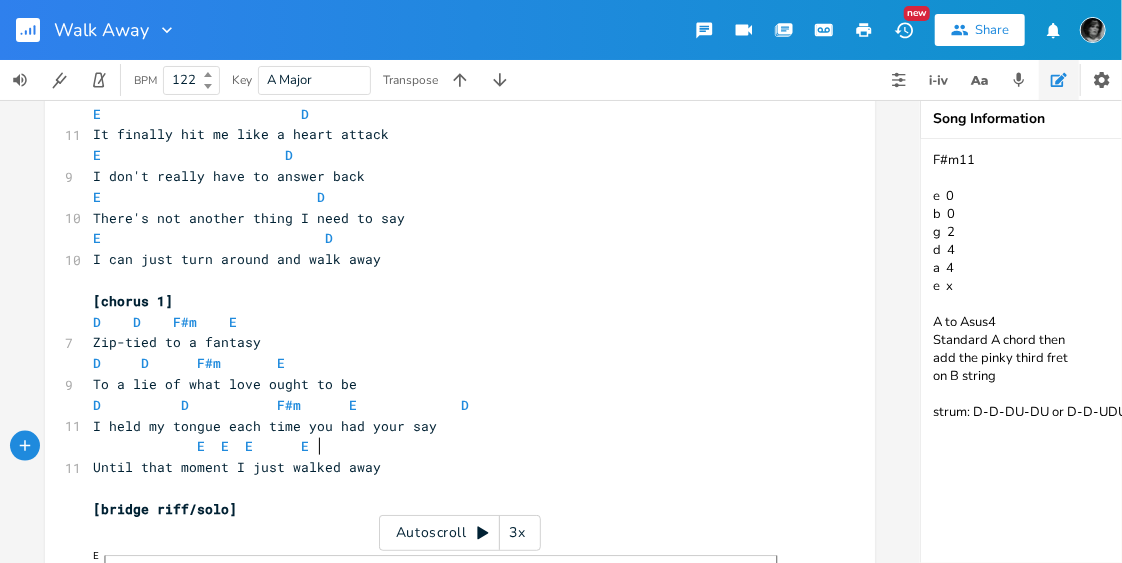 scroll, scrollTop: 0, scrollLeft: 8, axis: horizontal 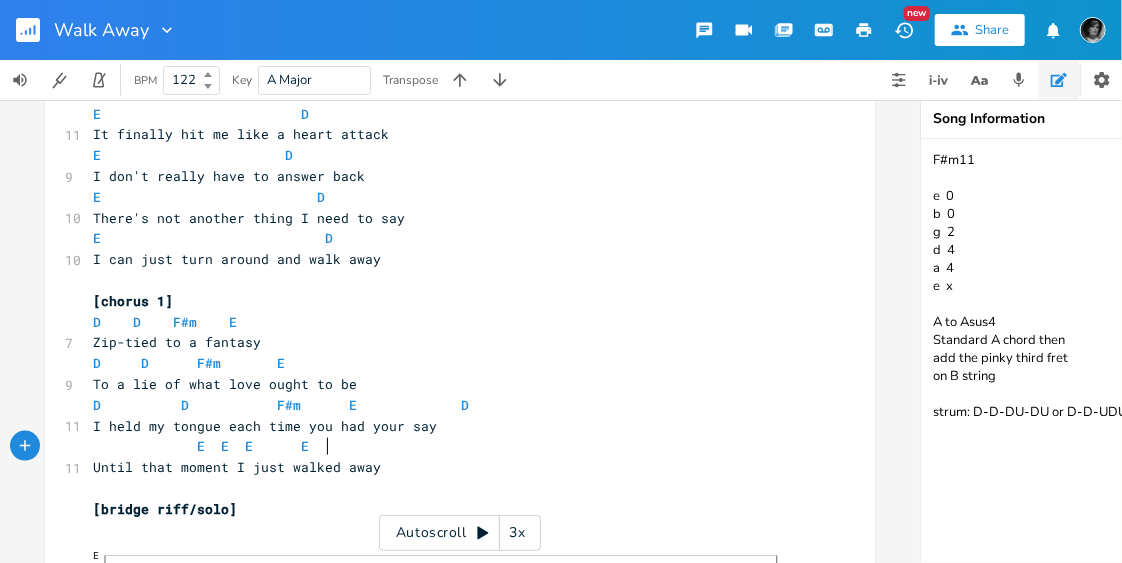 type on "E" 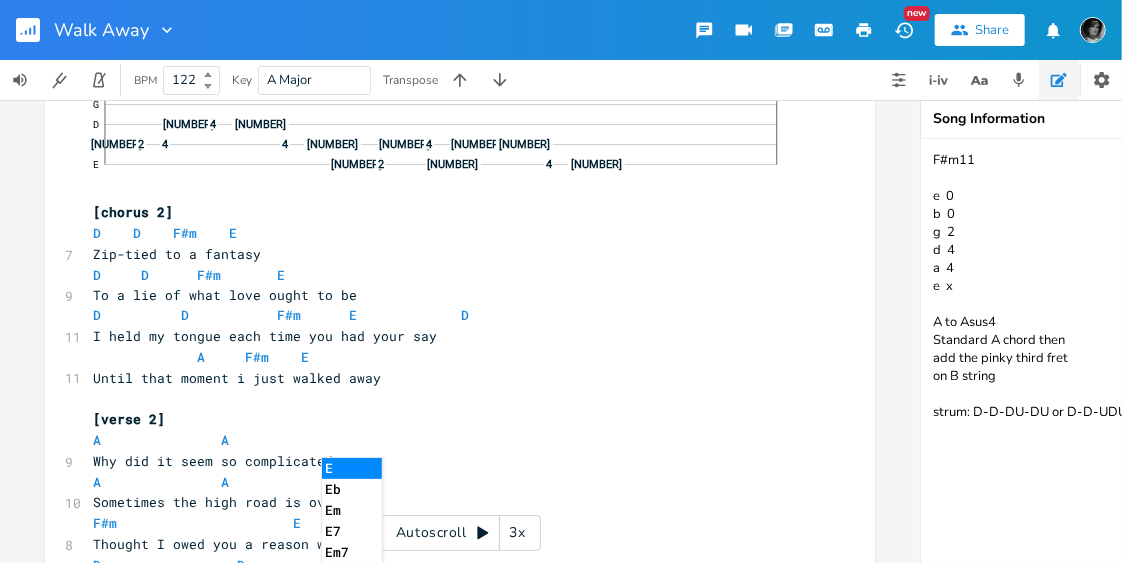 scroll, scrollTop: 1396, scrollLeft: 0, axis: vertical 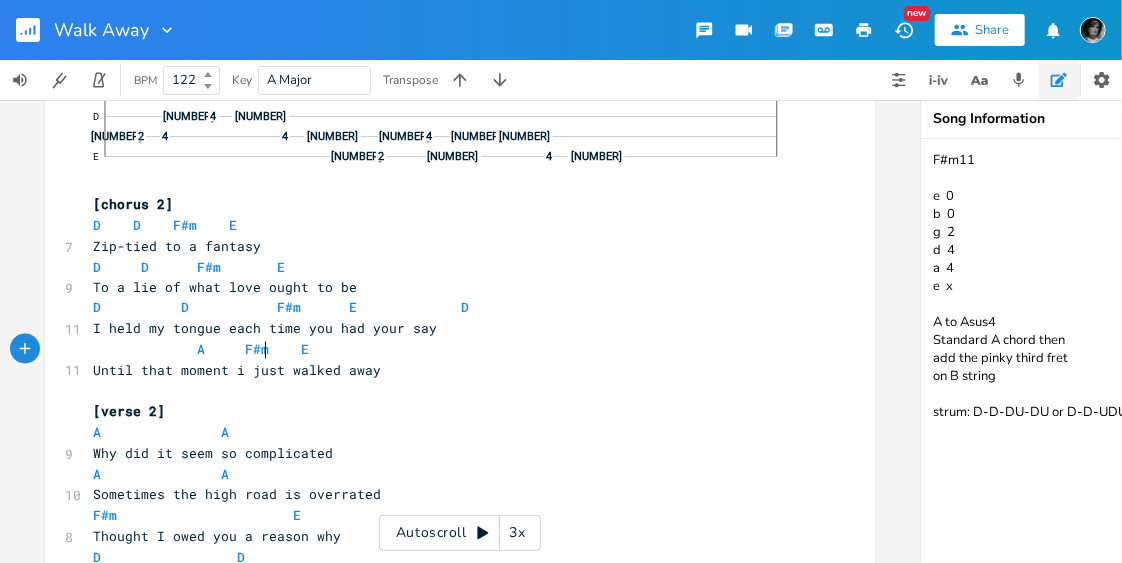 click on "A       F#m      E" at bounding box center [201, 350] 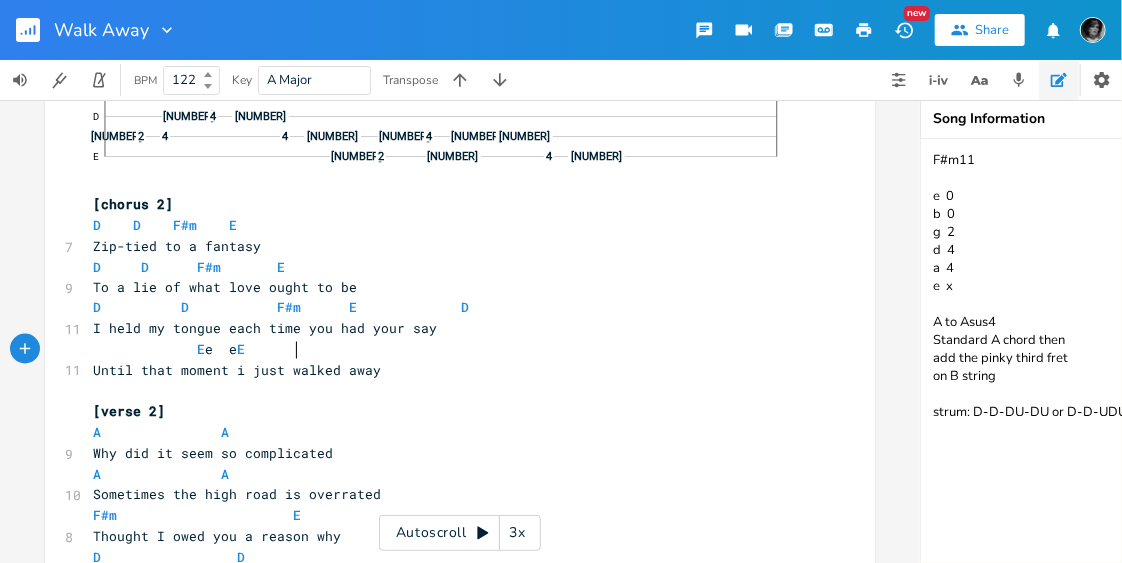 type on "E        e  e" 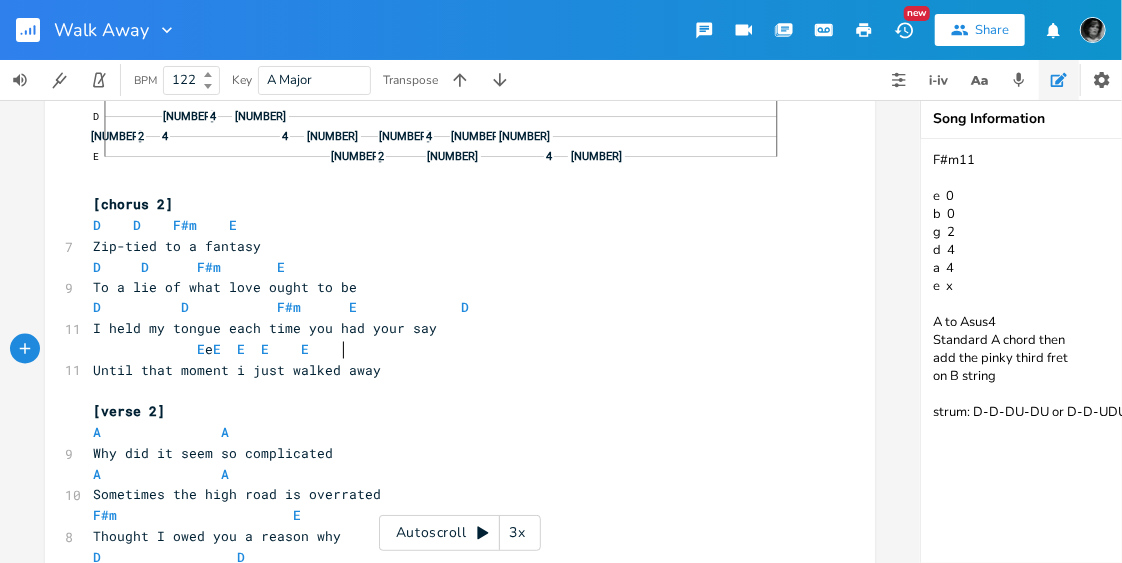scroll, scrollTop: 0, scrollLeft: 38, axis: horizontal 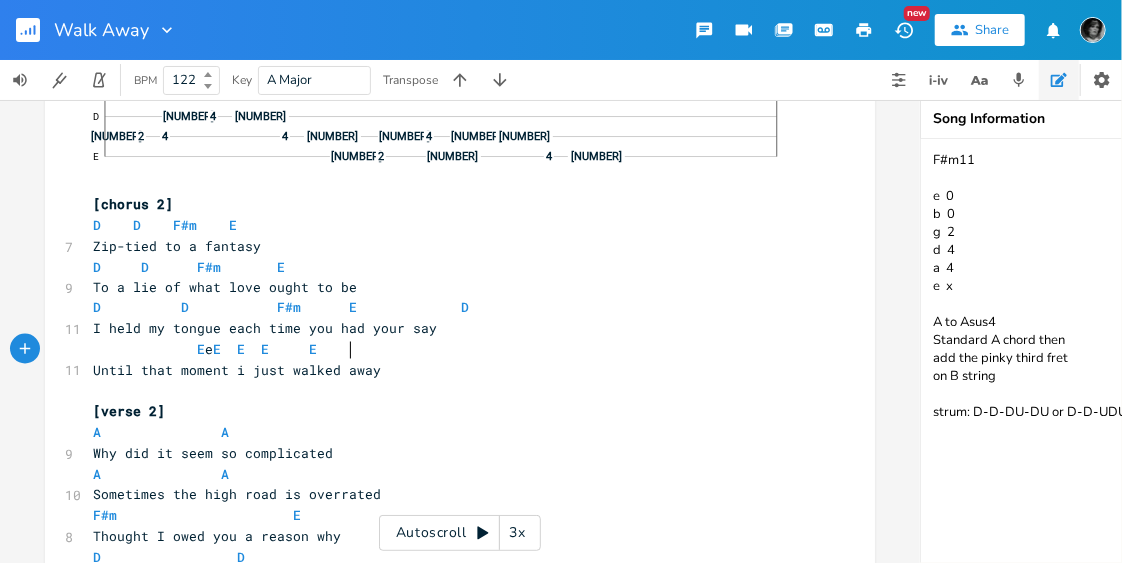 type on "E  E  E \" 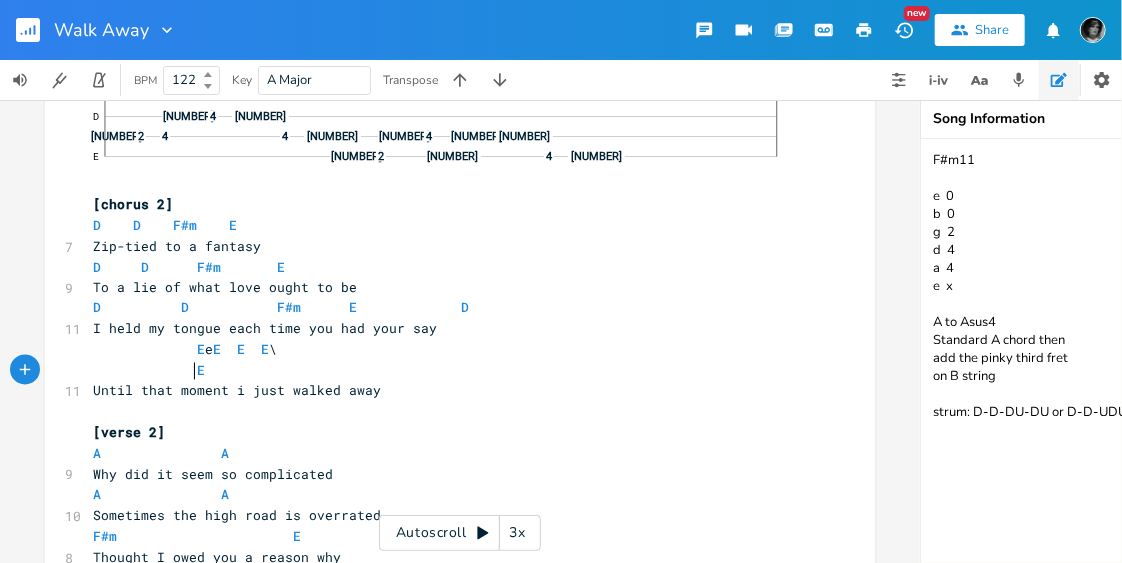 scroll, scrollTop: 0, scrollLeft: 42, axis: horizontal 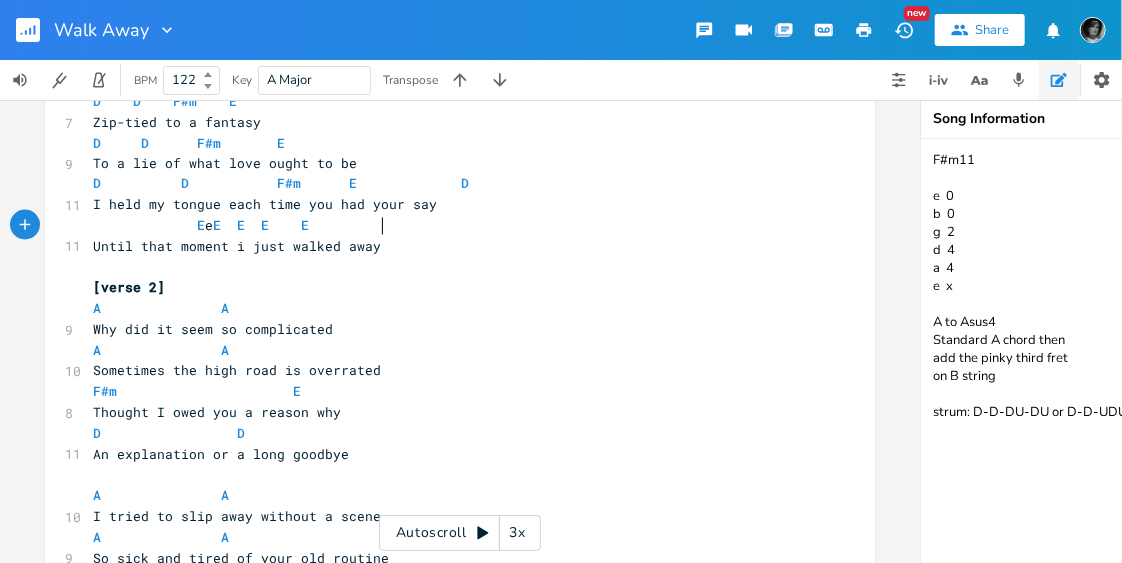 click on "E         e   E    E    E      E" at bounding box center [450, 226] 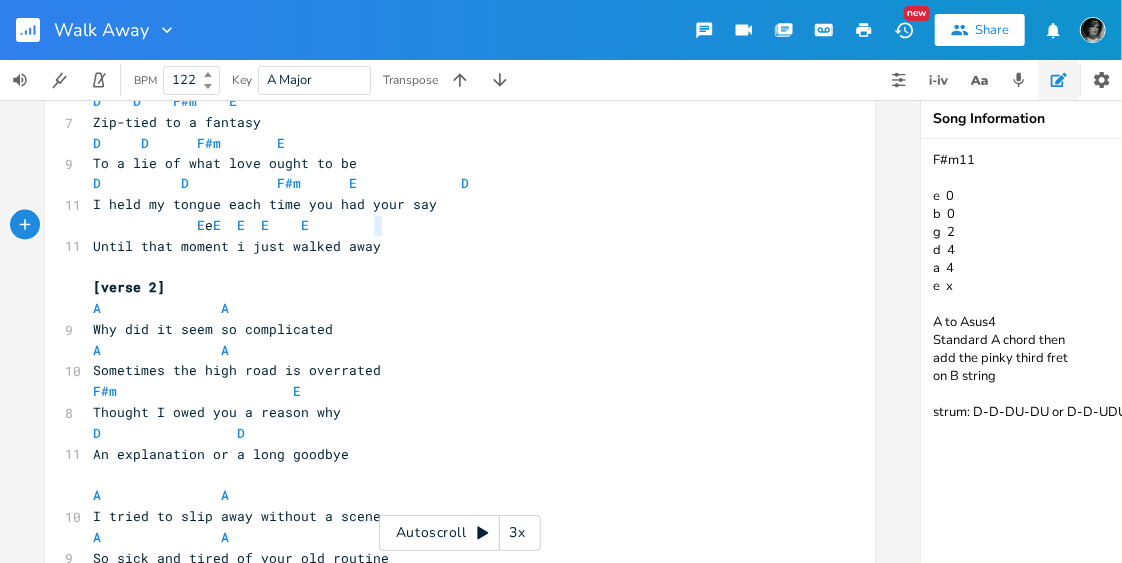 click on "E         e   E    E    E      E" at bounding box center (450, 226) 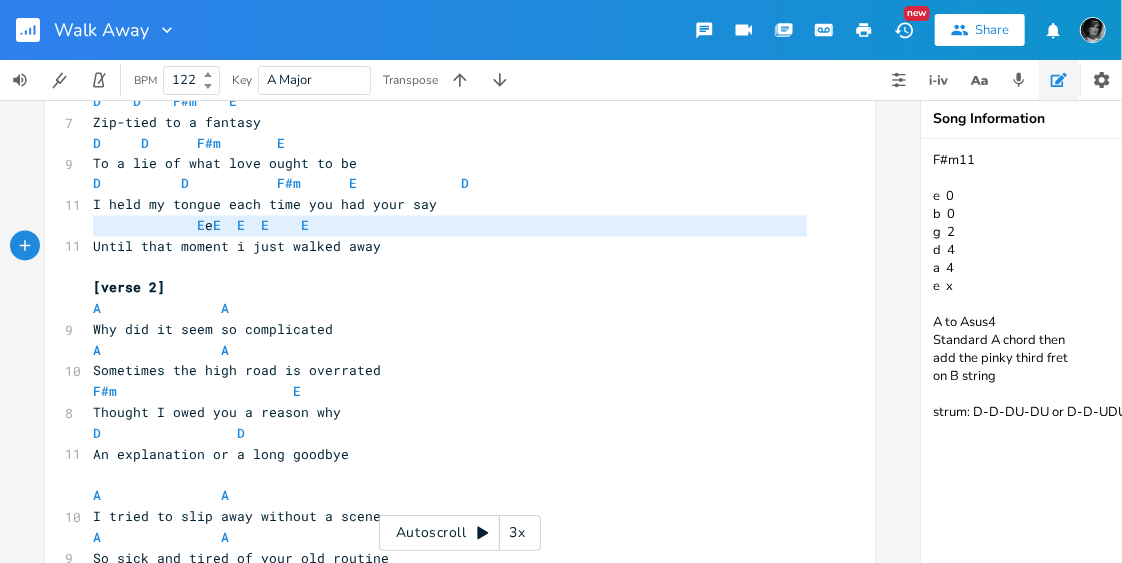 click on "E         e   E    E    E      E" at bounding box center (450, 226) 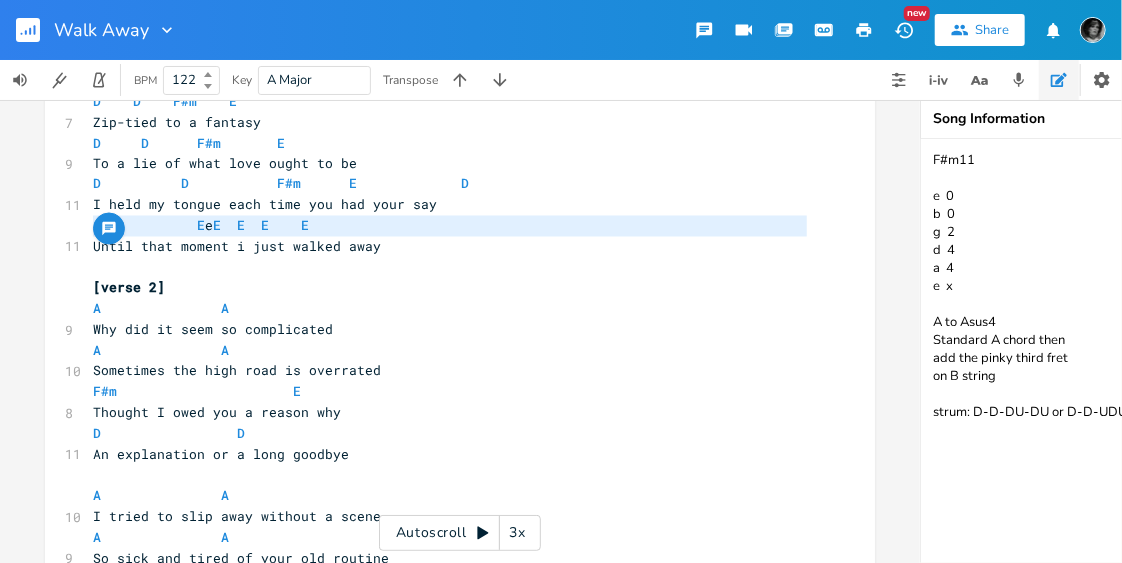 click on "E         e   E    E    E      E" at bounding box center (201, 226) 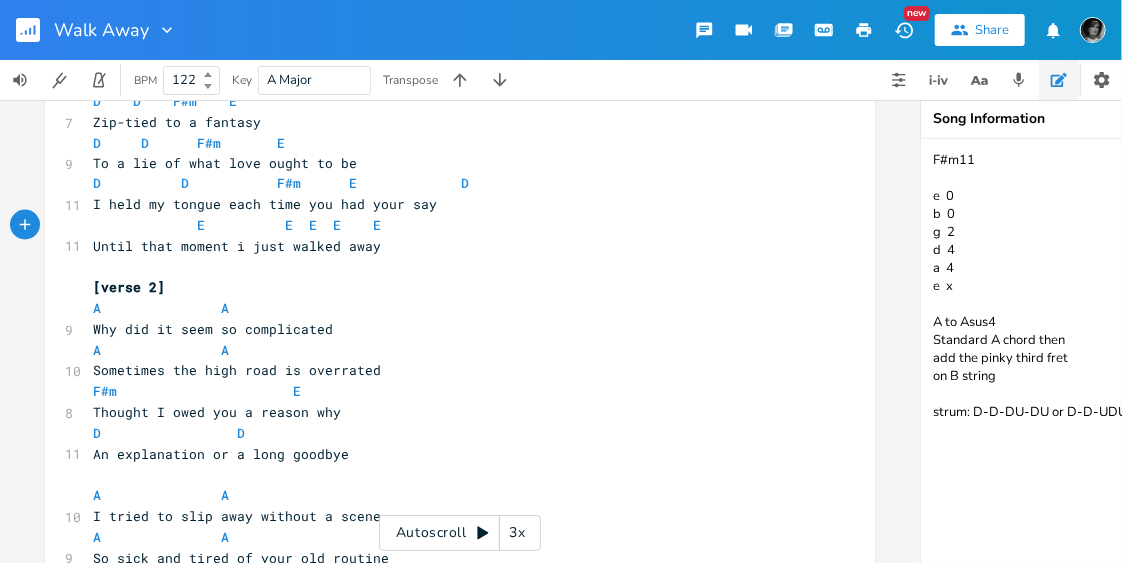 type on "w" 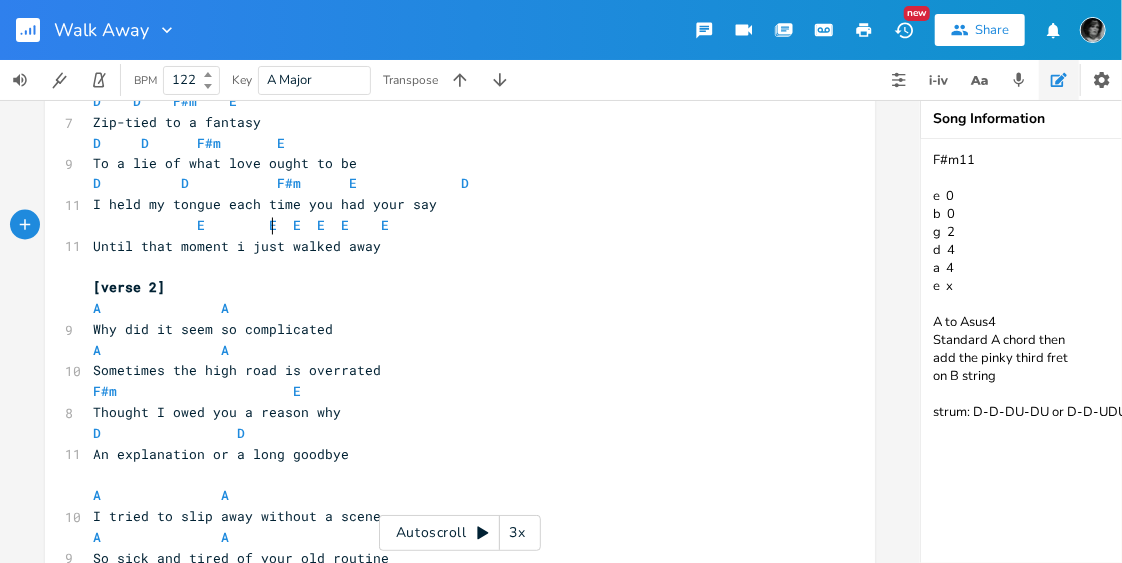 scroll, scrollTop: 0, scrollLeft: 7, axis: horizontal 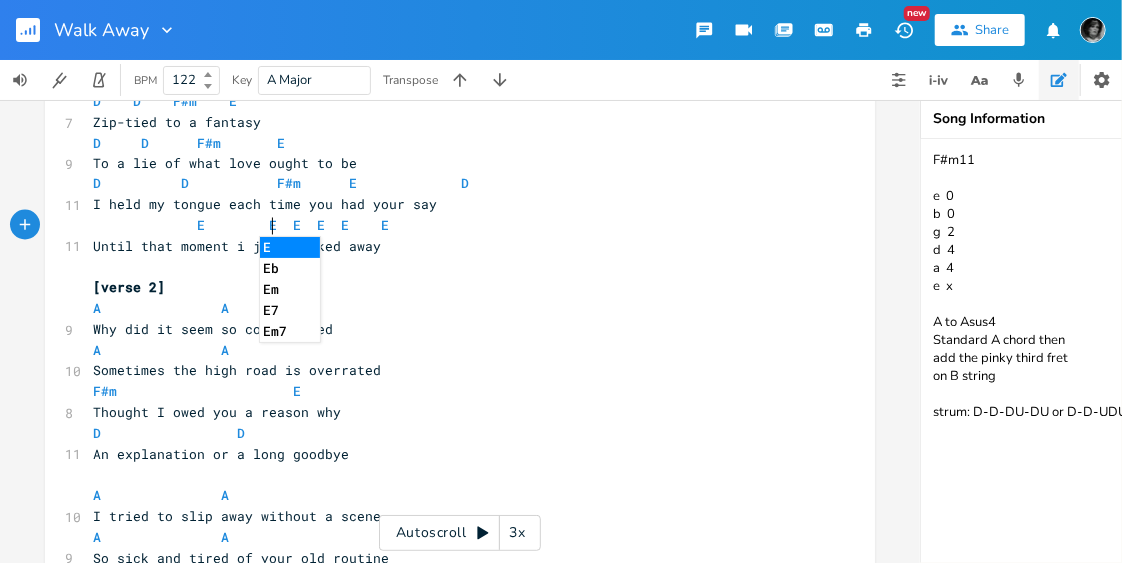 type on "EE" 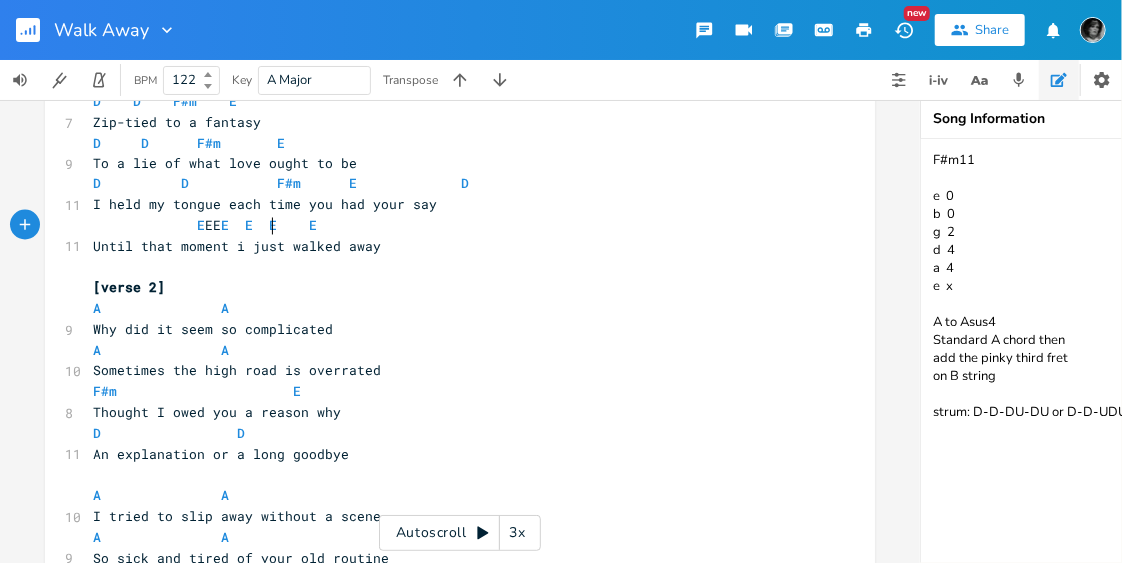 click on "E         EE   E    E    E      E" at bounding box center [205, 226] 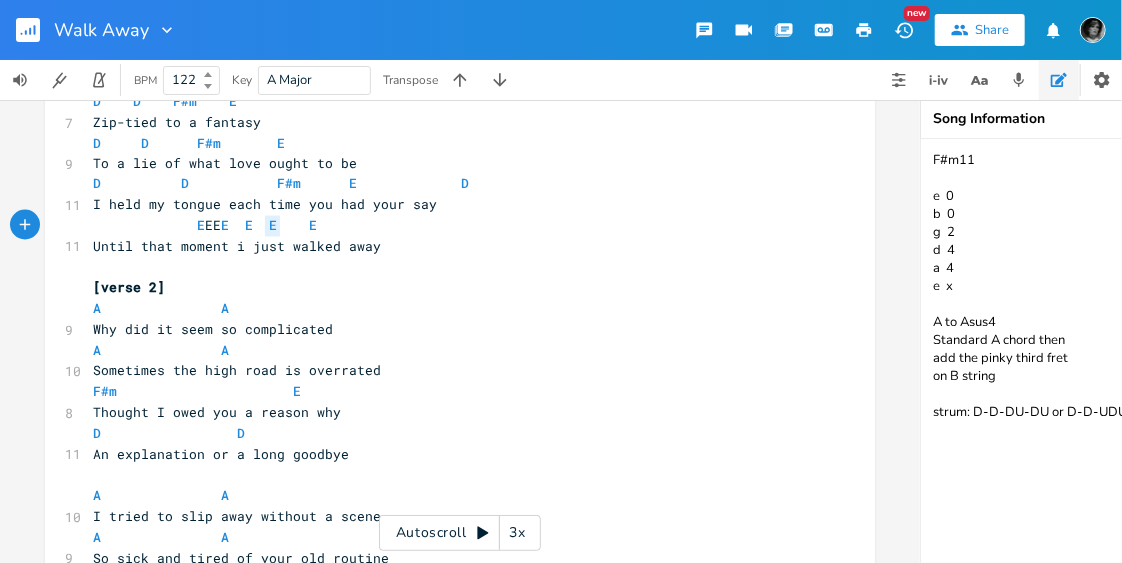 click on "E         EE   E    E    E      E" at bounding box center [205, 226] 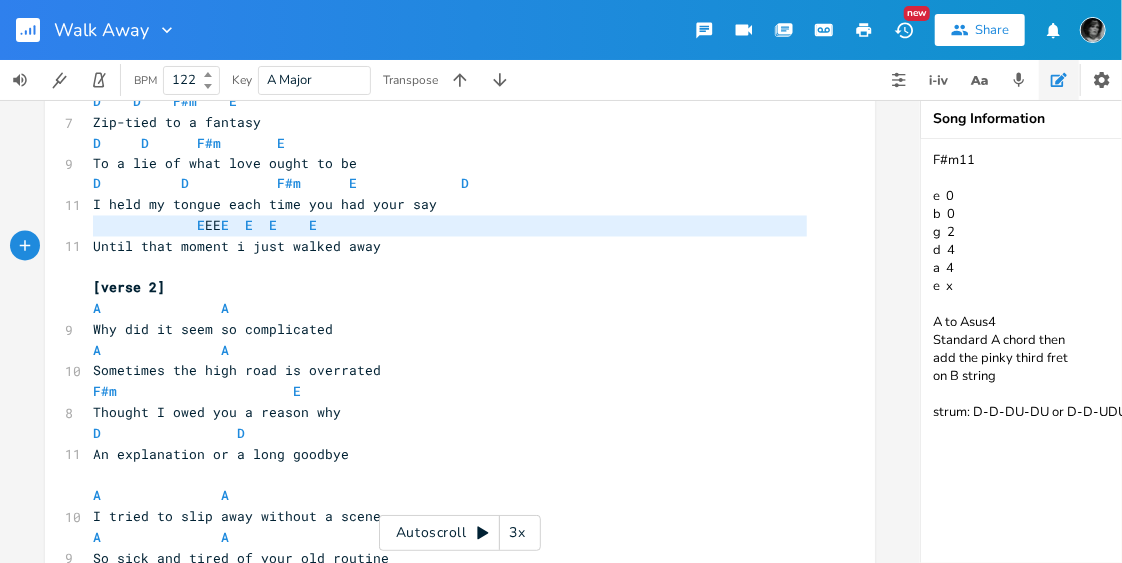 click on "E         EE   E    E    E      E" at bounding box center (205, 226) 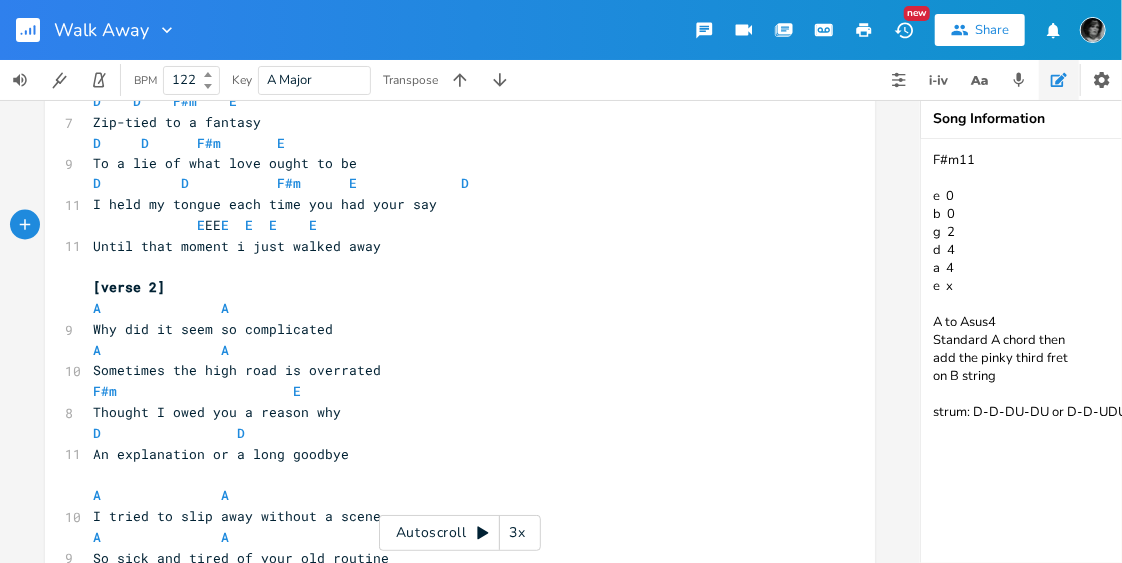 click on "E         EE   E    E    E      E" at bounding box center (205, 226) 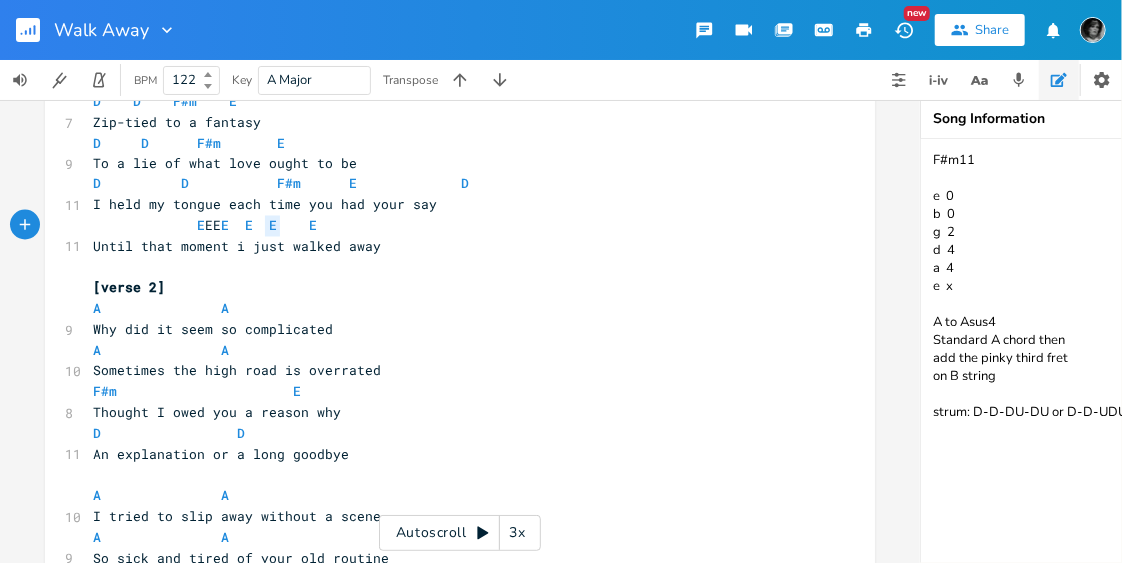 click on "E         EE   E    E    E      E" at bounding box center (205, 226) 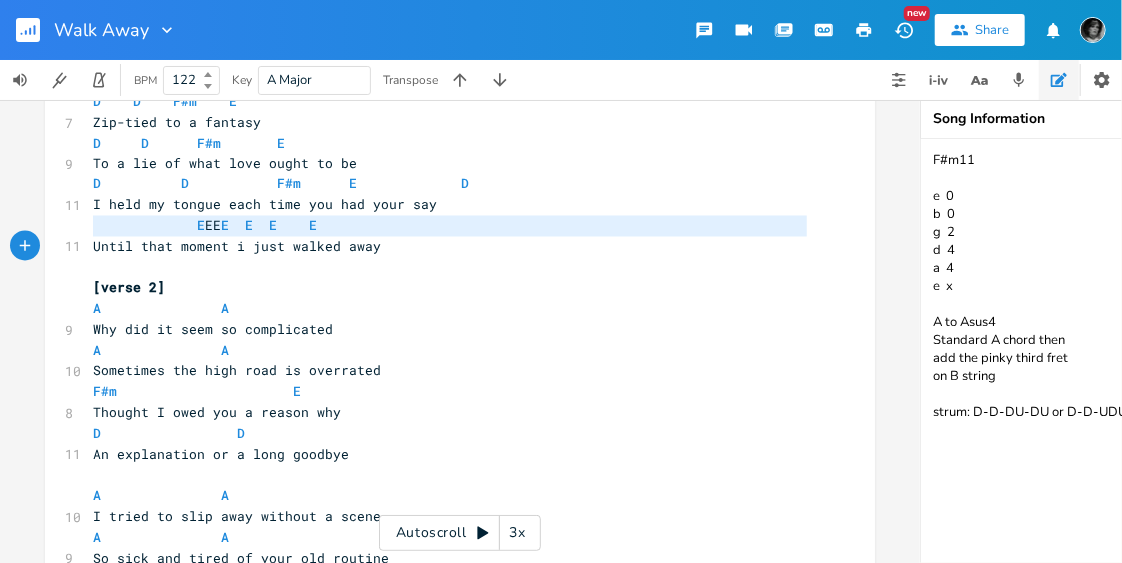 click on "E         EE   E    E    E      E" at bounding box center (205, 226) 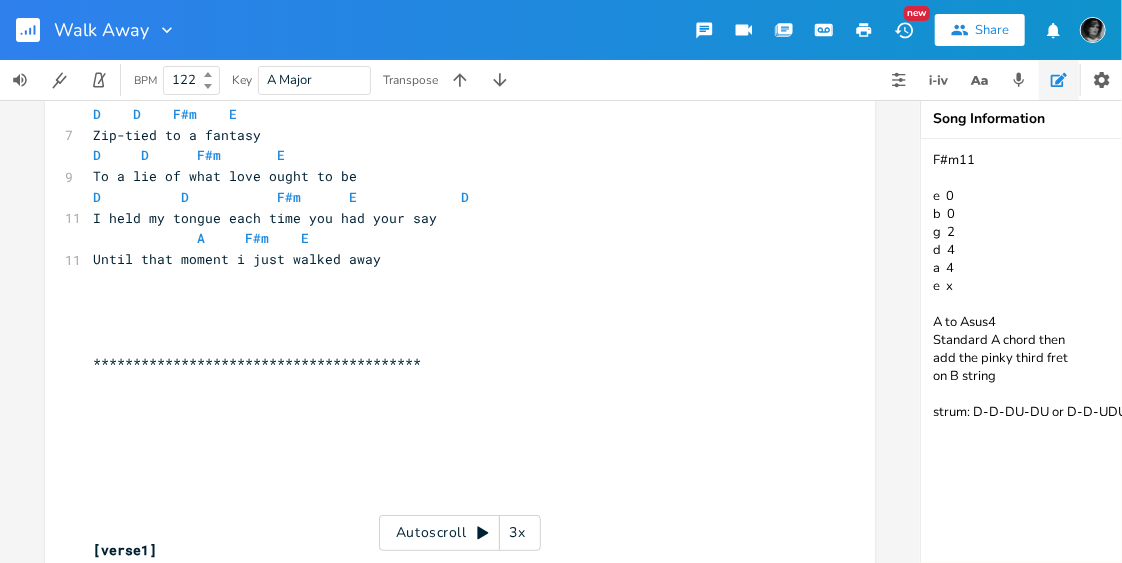 scroll, scrollTop: 2160, scrollLeft: 0, axis: vertical 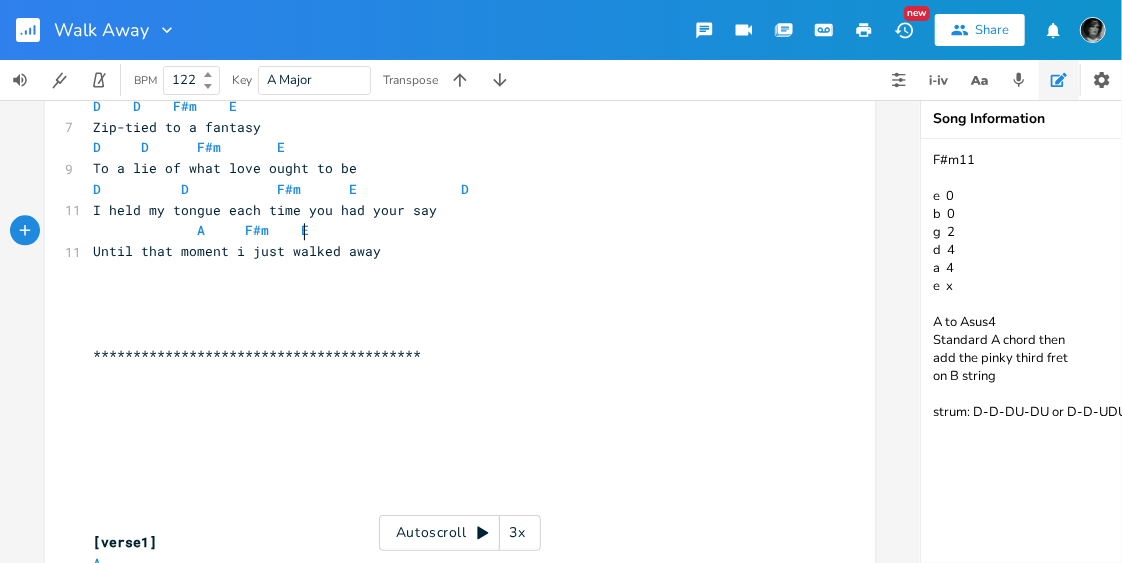 click on "A       F#m      E" at bounding box center [450, 230] 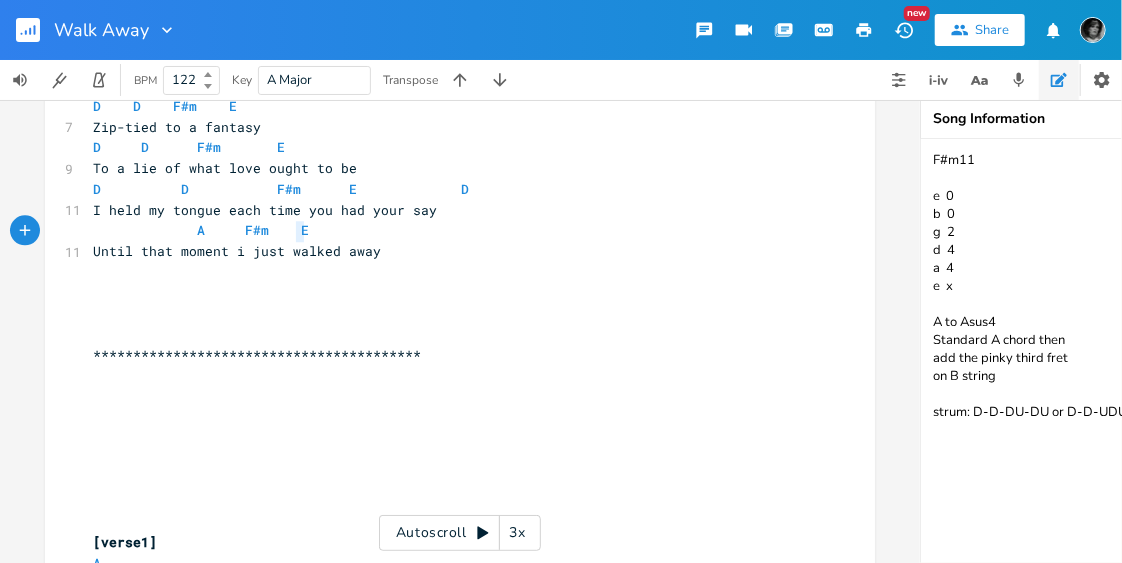 click on "A       F#m      E" at bounding box center [450, 230] 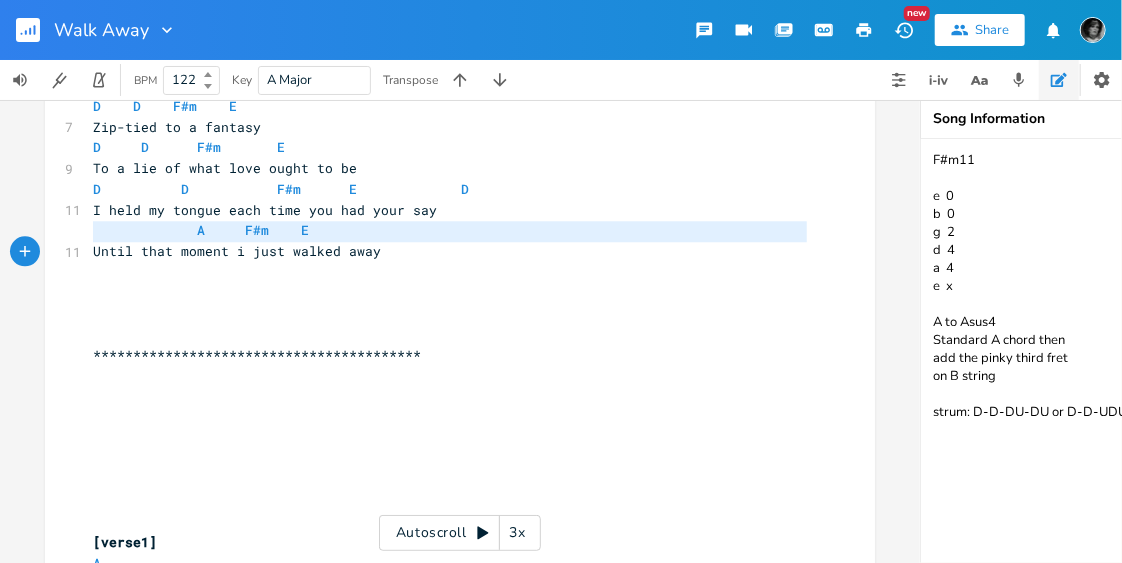 click on "A       F#m      E" at bounding box center [450, 230] 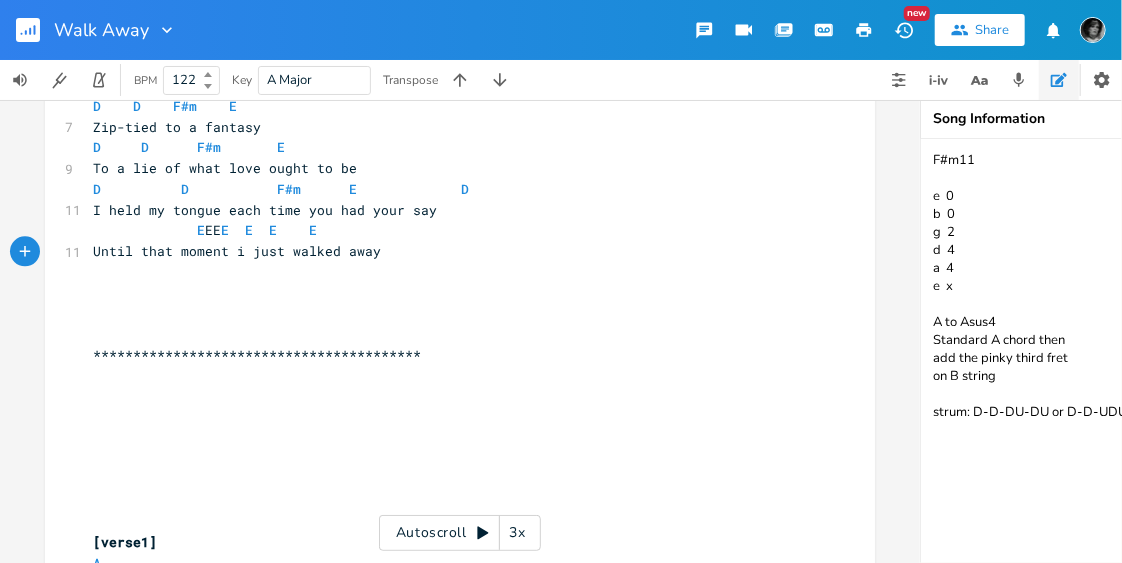 scroll, scrollTop: 2160, scrollLeft: 0, axis: vertical 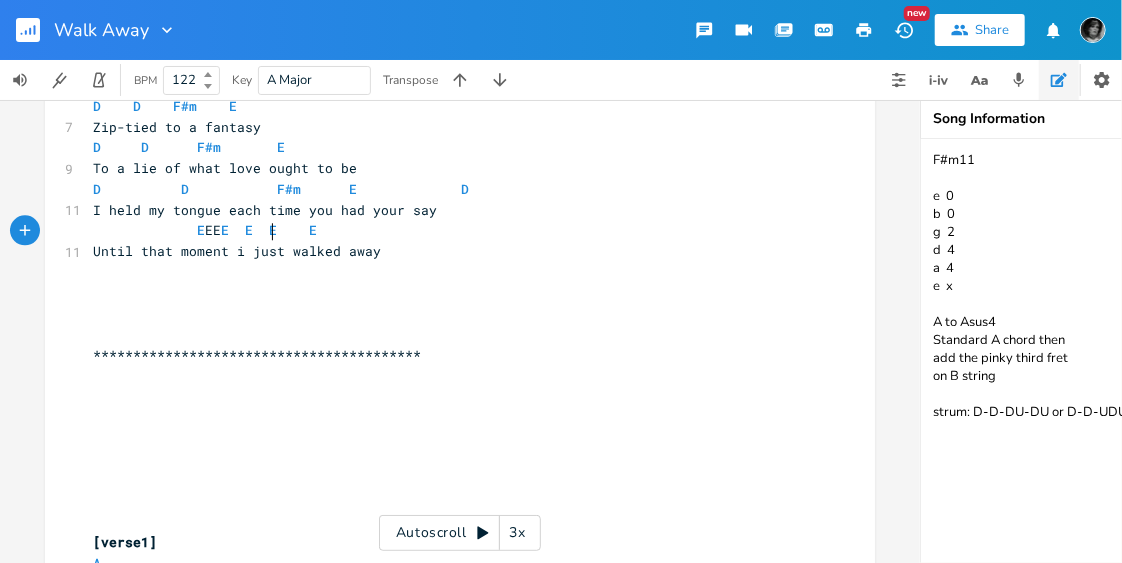 click on "E         EE   E    E    E      E" at bounding box center (205, 230) 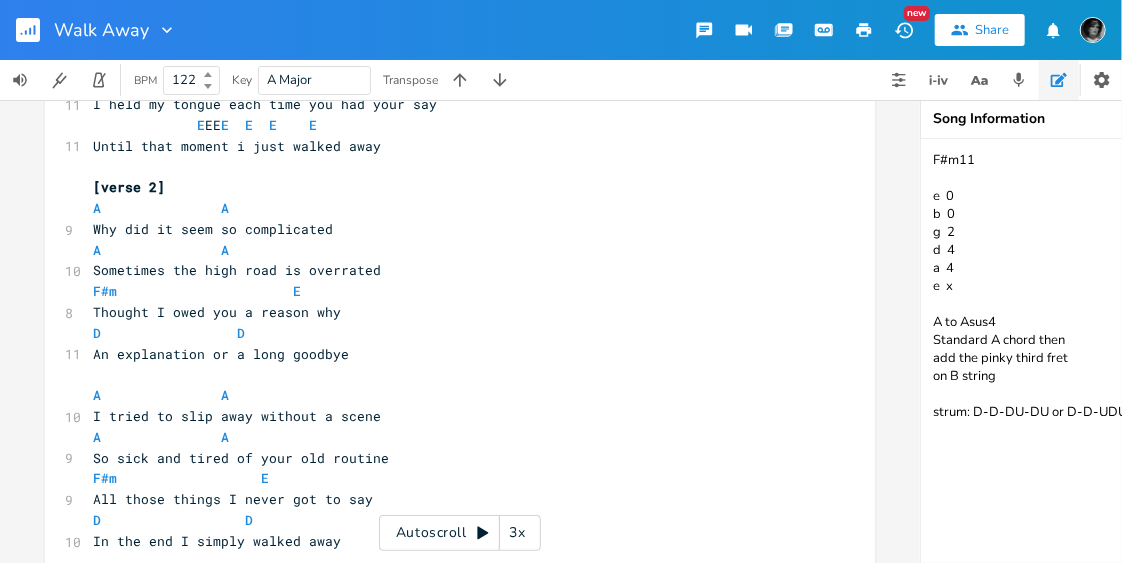 scroll, scrollTop: 1612, scrollLeft: 0, axis: vertical 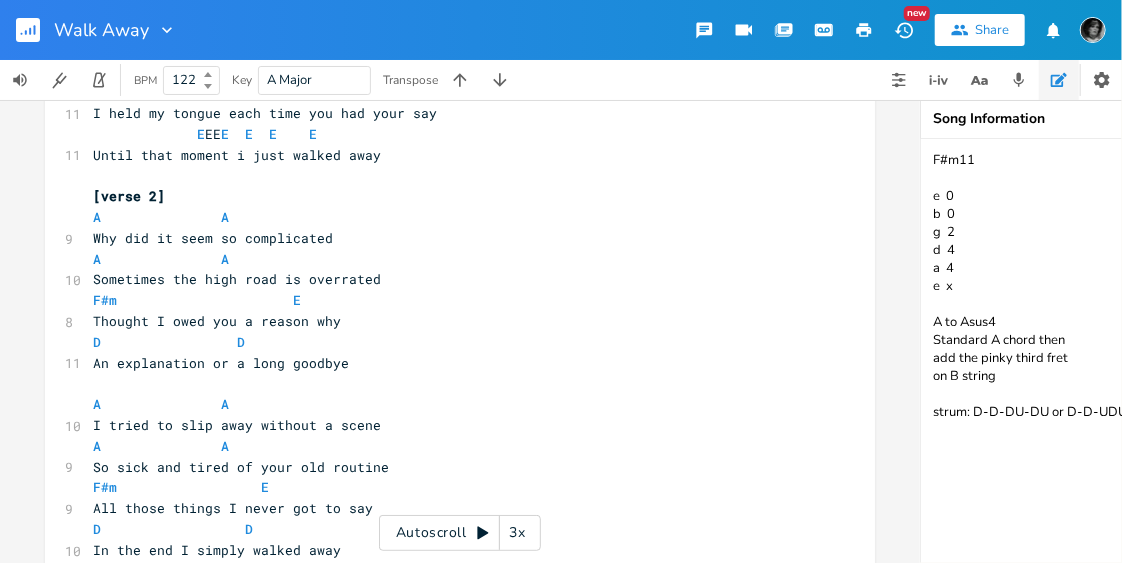click on "E         EE   E    E    E      E" at bounding box center (205, 134) 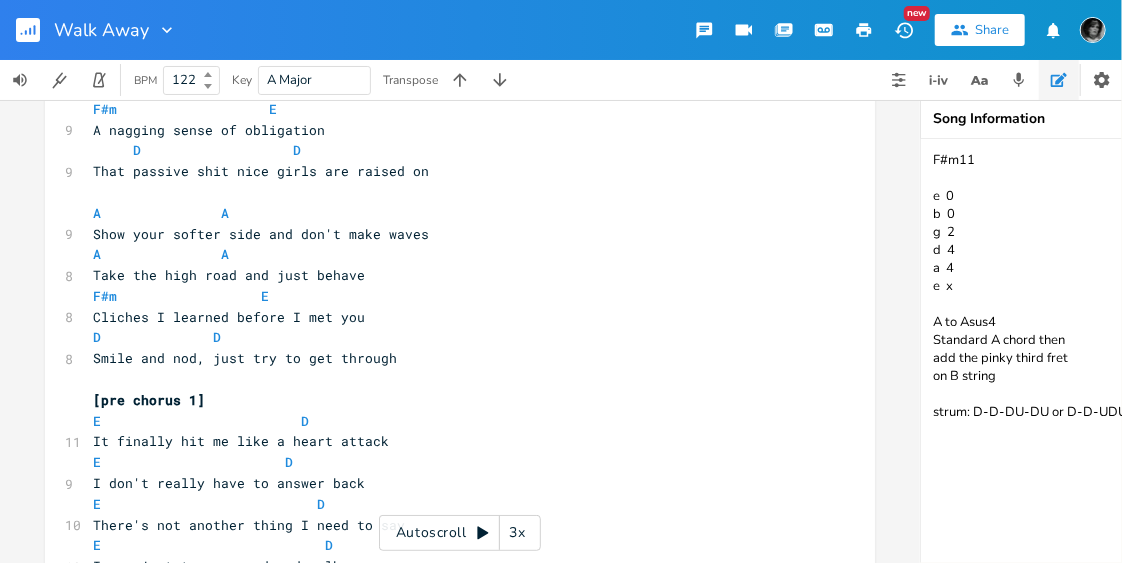 scroll, scrollTop: 598, scrollLeft: 0, axis: vertical 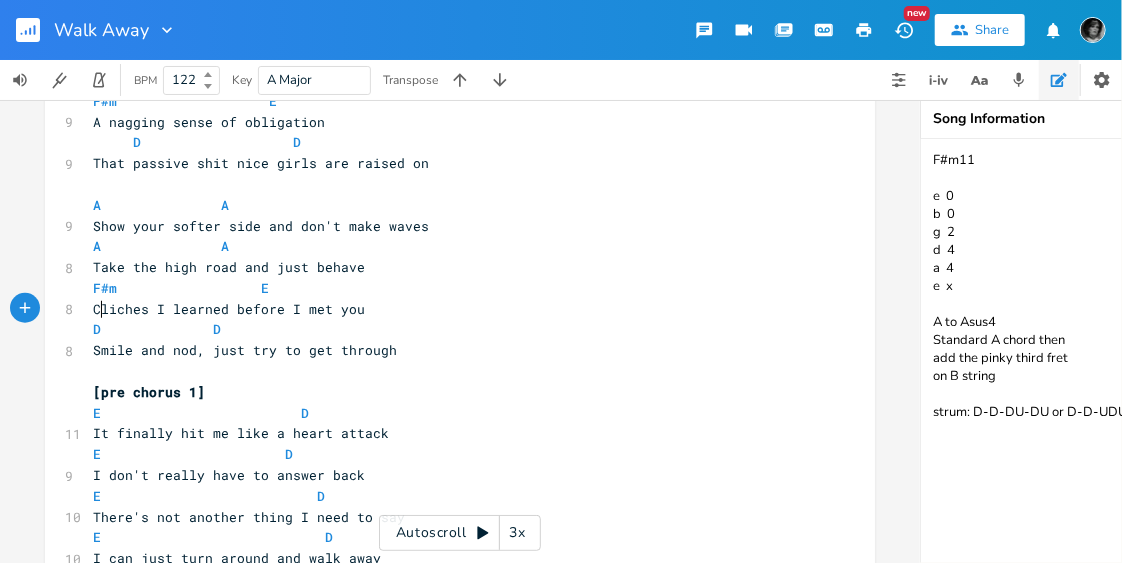 click on "Cliches I learned before I met you" at bounding box center [229, 309] 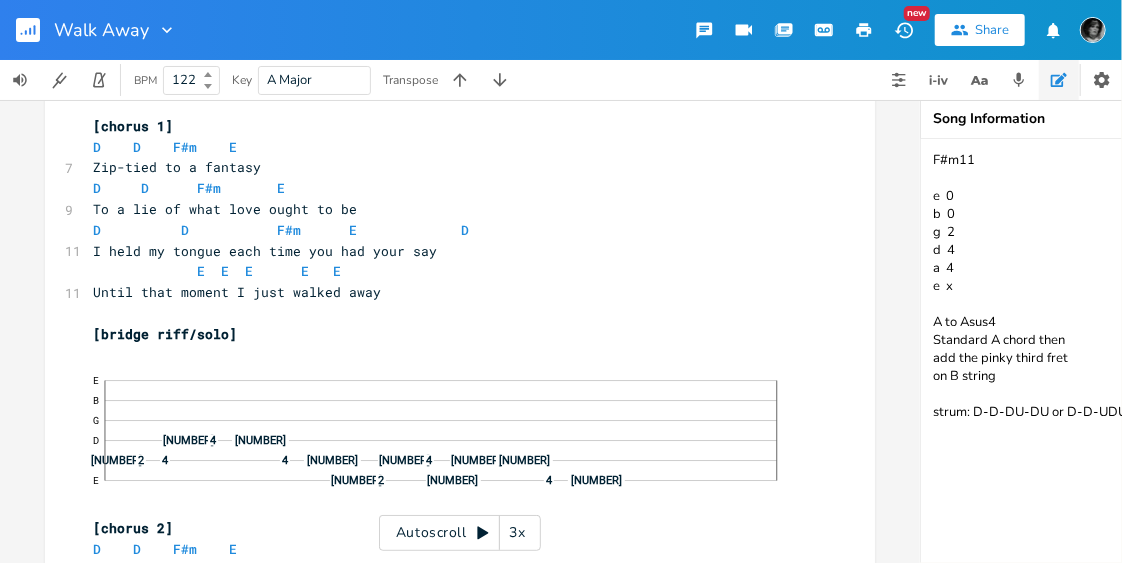 scroll, scrollTop: 1005, scrollLeft: 0, axis: vertical 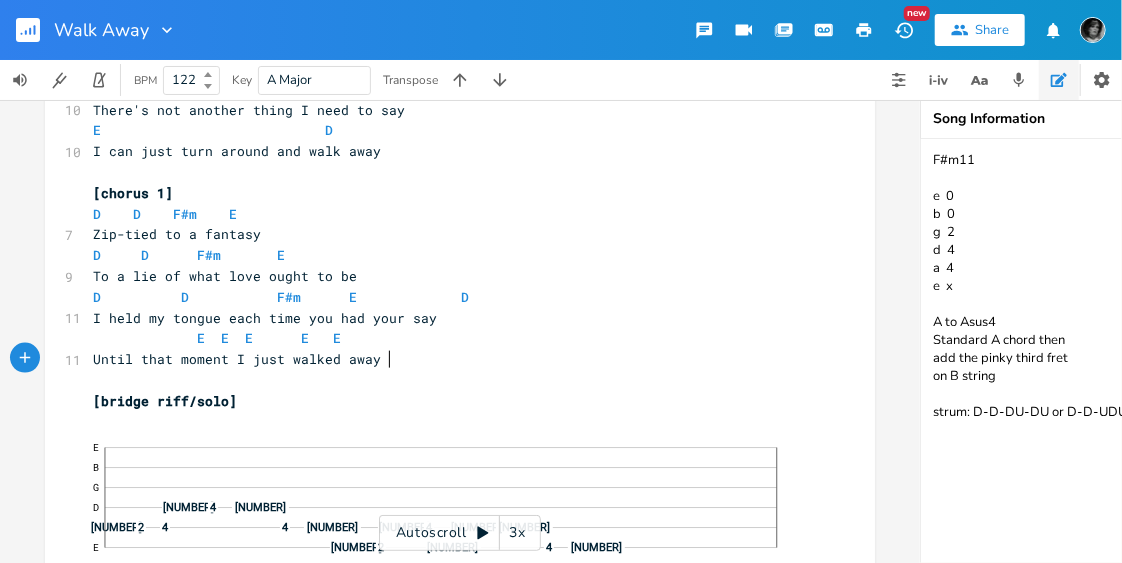 click on "Until that moment I just walked away" at bounding box center (450, 359) 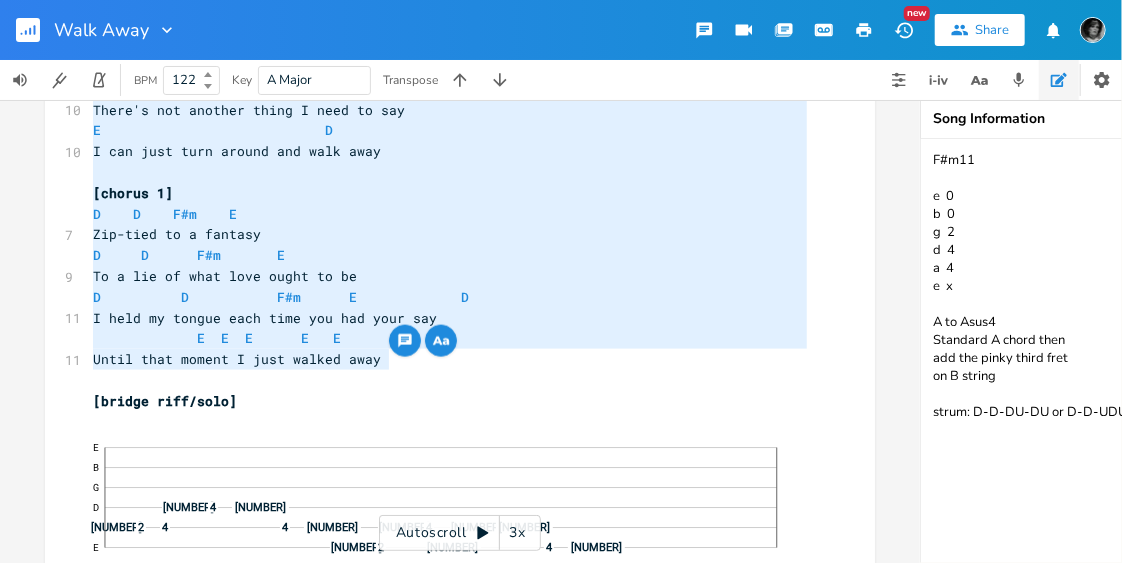scroll, scrollTop: 0, scrollLeft: 0, axis: both 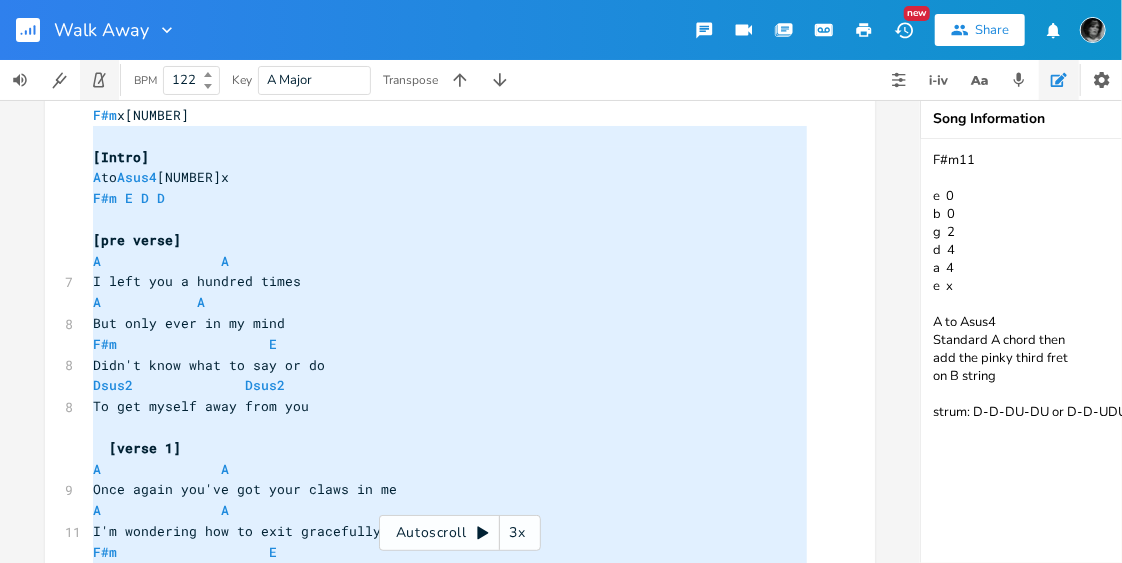 type on "Asus4 x0423x
F#m   x44200
[Intro]
A to Asus4  2x
F#m E D D
[pre verse]
A               A
I left you a hundred times
A            A
But only ever in my mind
F#m					  E
Didn't know what to say or do
Dsus2              Dsus2
To get myself away from you
[verse 1]
A               A
Once again you've got your claws in me
A               A
I'm wondering how to exit gracefully
F#m				      E
A nagging sense of obligation
D                   D
That passive shit nice girls are raised on
A               A
Show your softer side and don't make waves
A               A
Take the high road and just behave
F#m				     E
Cliches I learned before I met you
D              D
Smile and nod, just try to get through
[pre chorus 1]
E                         D
It finally hit me like a heart attack
E                       D
I don't really have to answer back
E                           D
There's not another thing I need to say
E                            D
I can just turn around and..." 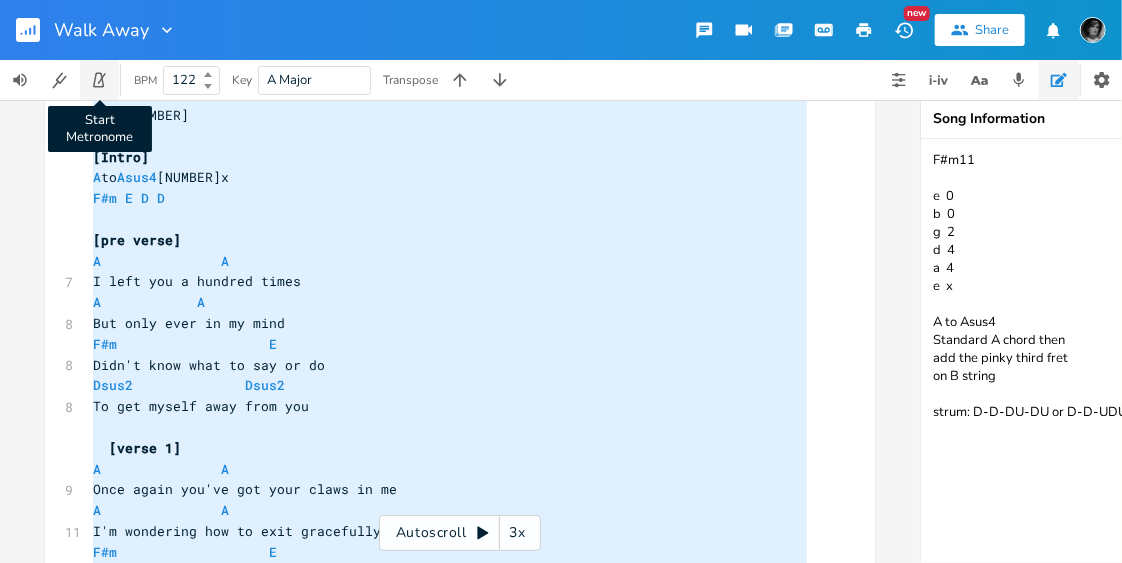 drag, startPoint x: 401, startPoint y: 365, endPoint x: 80, endPoint y: 84, distance: 426.6169 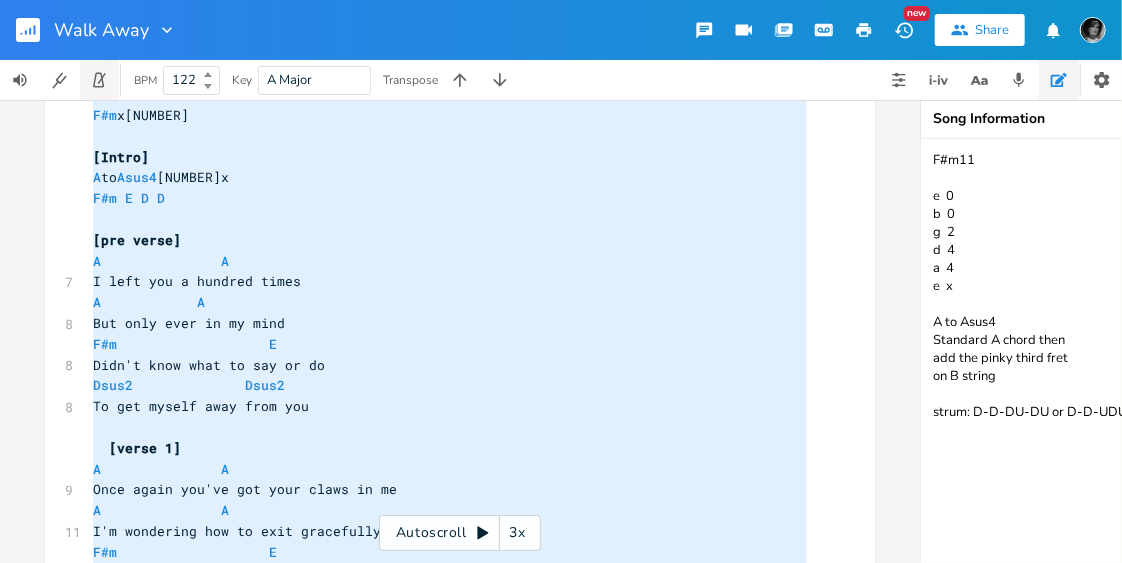 click at bounding box center [100, 80] 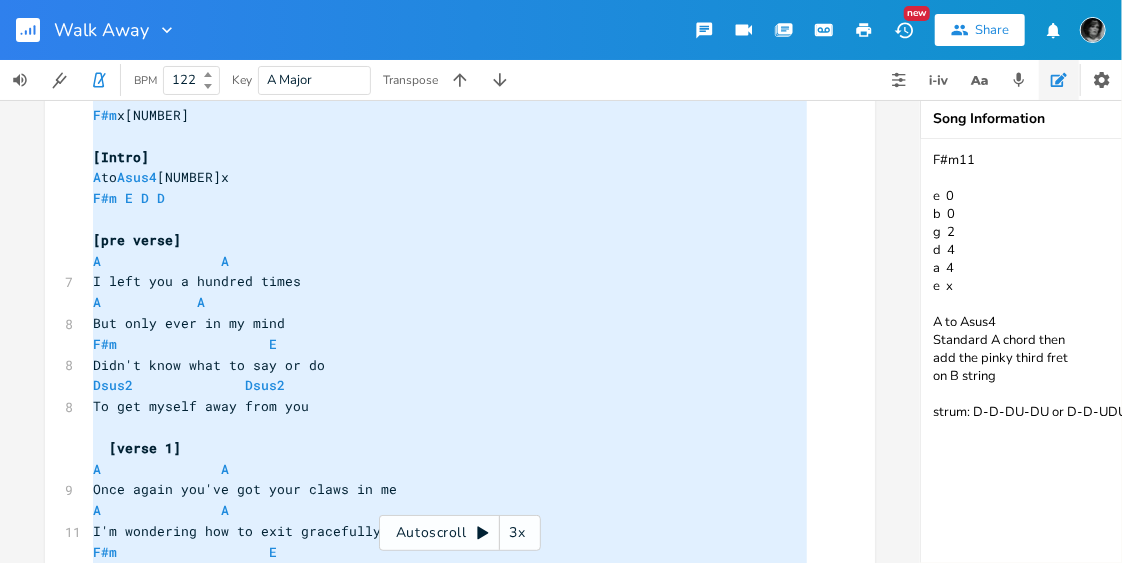 click on "Didn't know what to say or do" at bounding box center (450, 365) 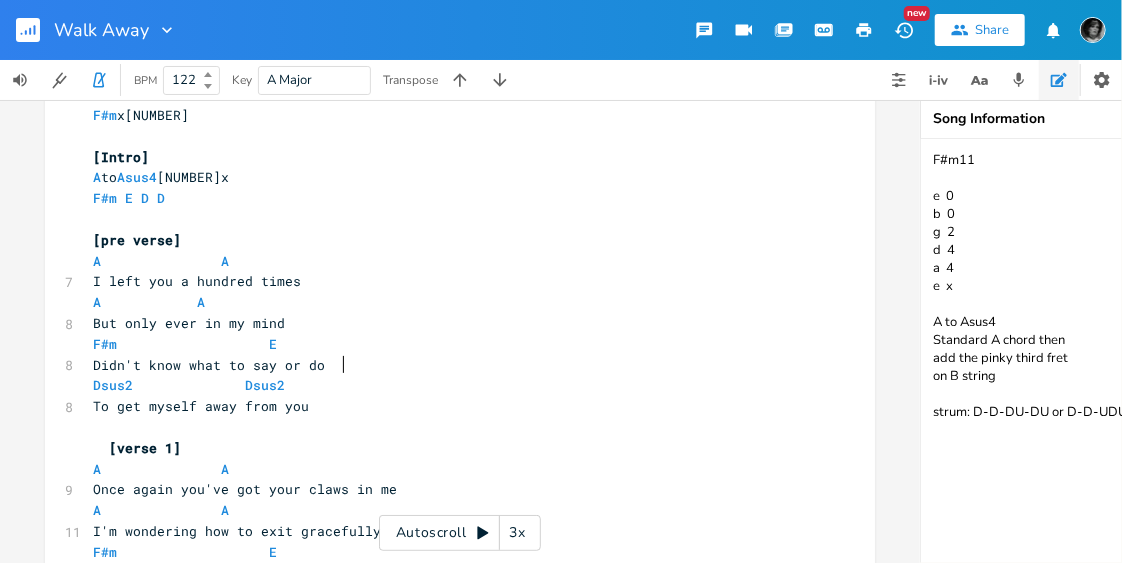 scroll, scrollTop: 0, scrollLeft: 0, axis: both 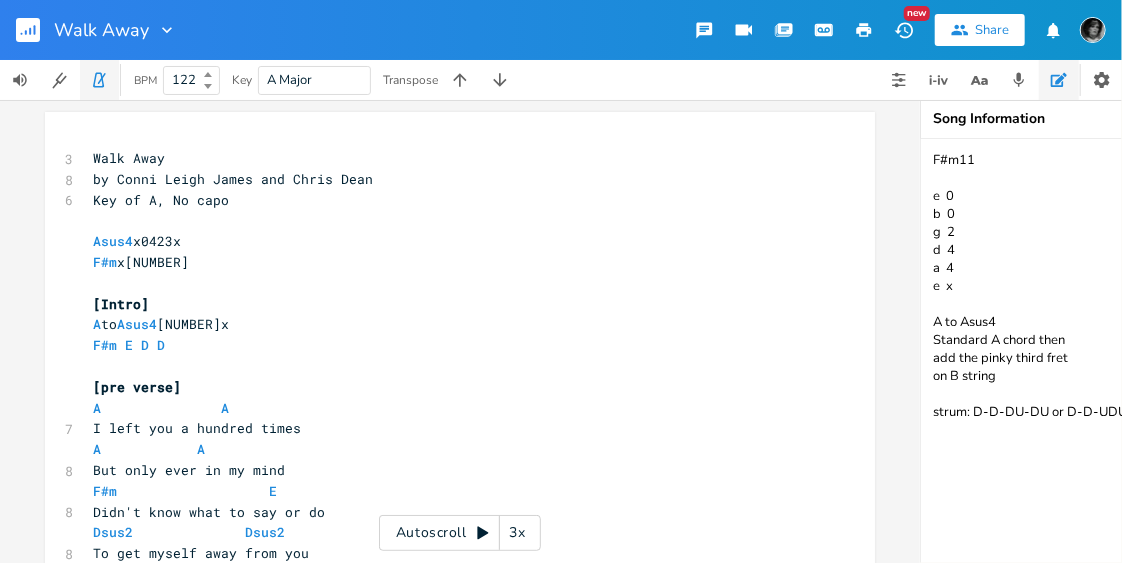 click 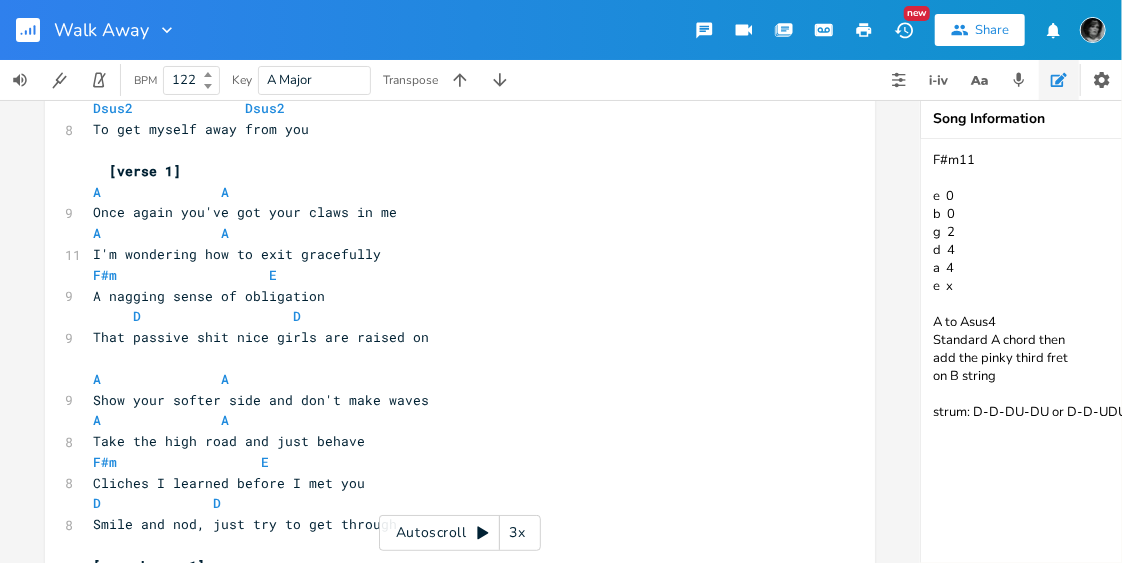scroll, scrollTop: 432, scrollLeft: 0, axis: vertical 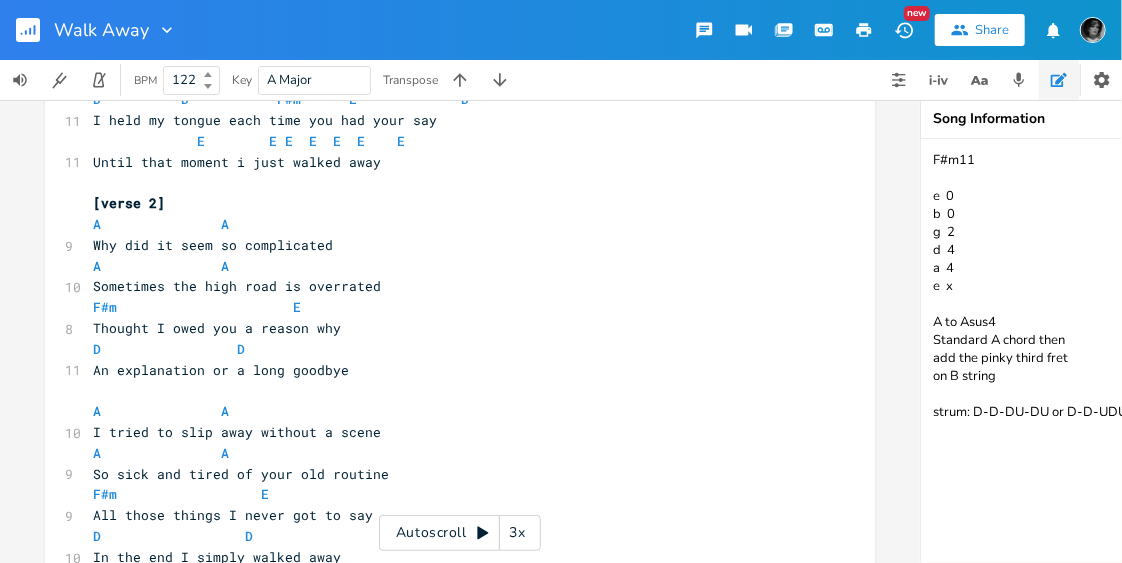 drag, startPoint x: 71, startPoint y: 103, endPoint x: 84, endPoint y: 205, distance: 102.825096 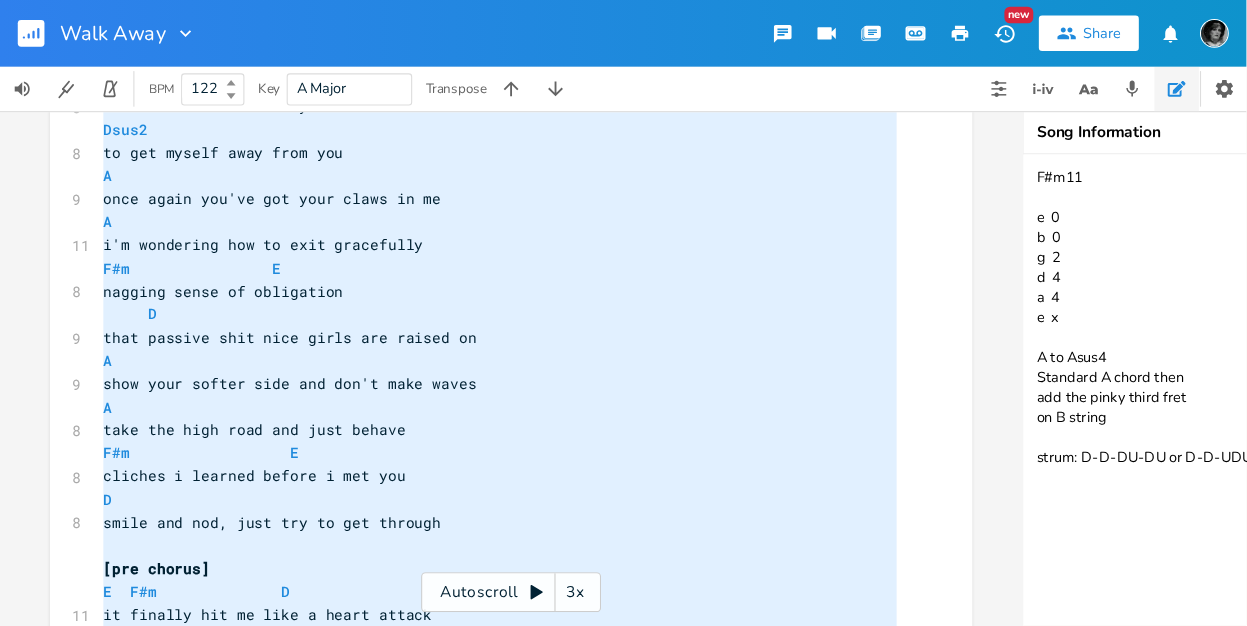 scroll, scrollTop: 3044, scrollLeft: 0, axis: vertical 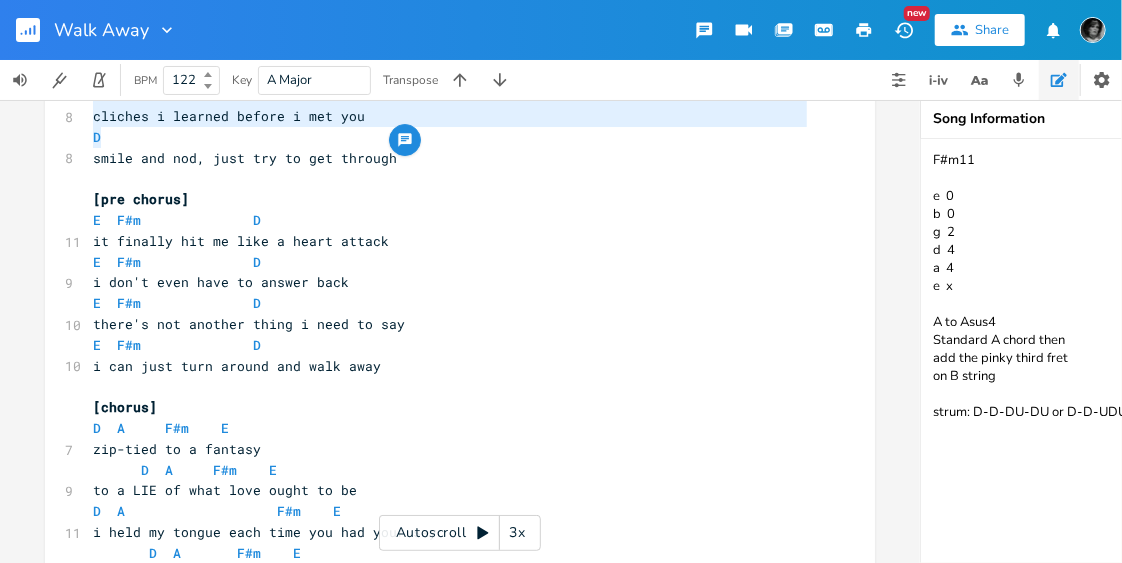 type on "**********" 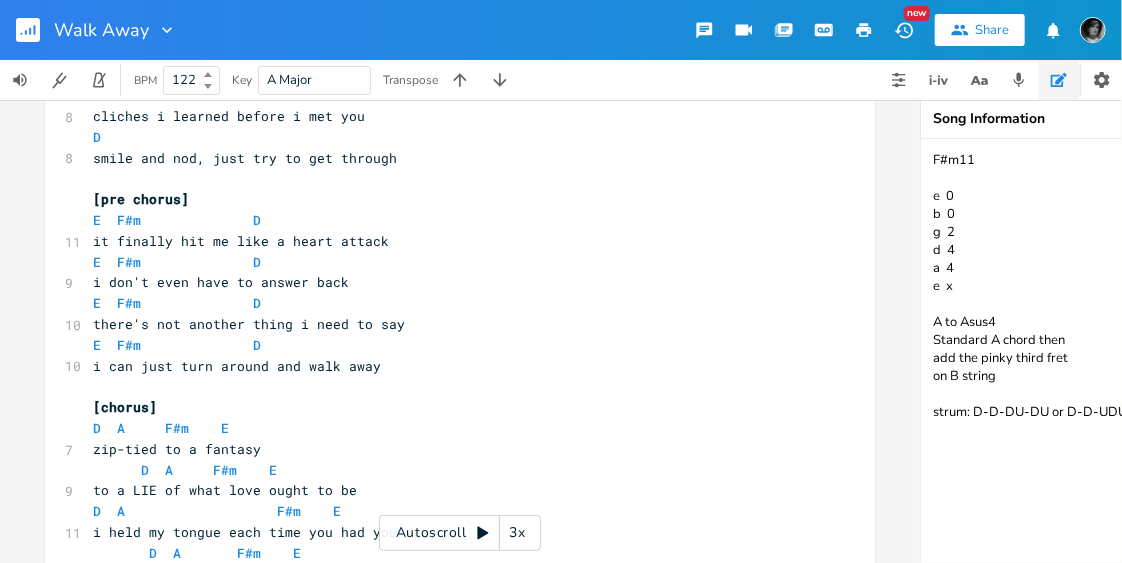 drag, startPoint x: 84, startPoint y: 205, endPoint x: 590, endPoint y: 73, distance: 522.934 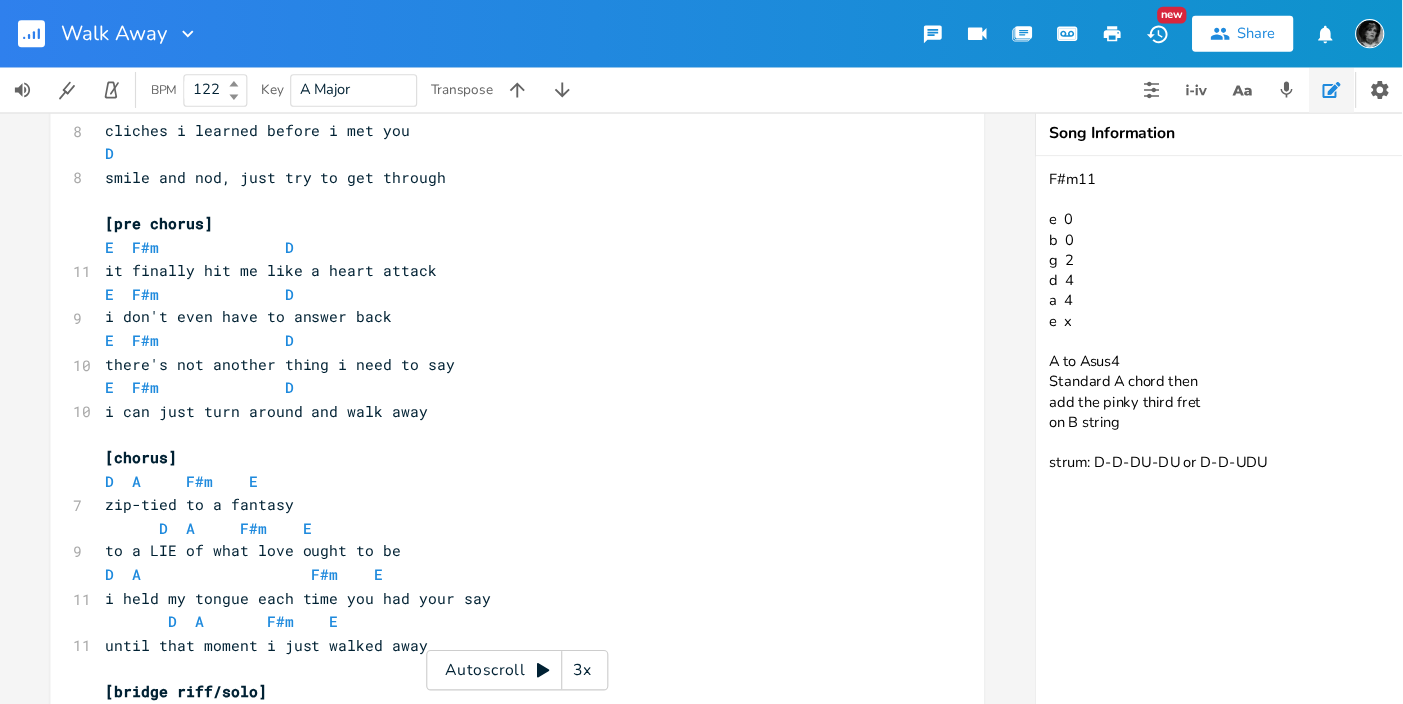 scroll, scrollTop: 3044, scrollLeft: 0, axis: vertical 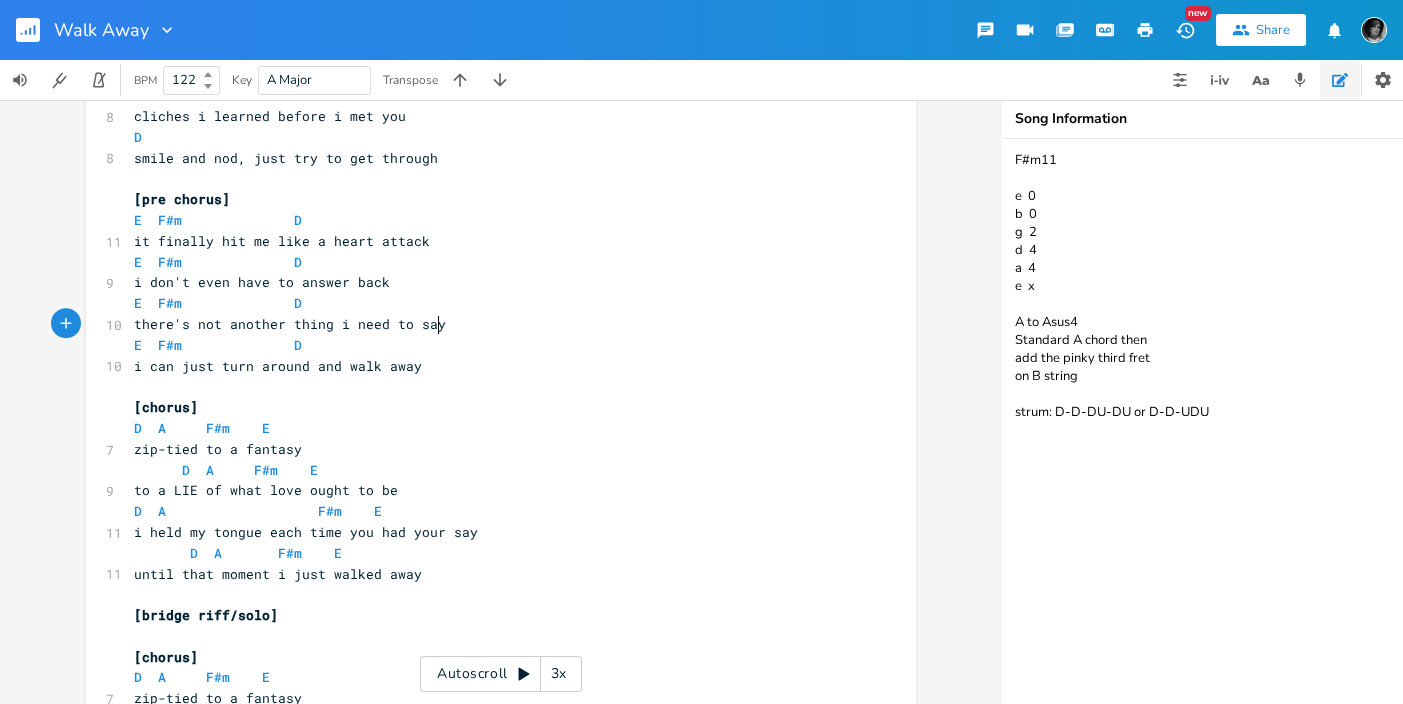 drag, startPoint x: 1086, startPoint y: 3, endPoint x: 645, endPoint y: 334, distance: 551.4 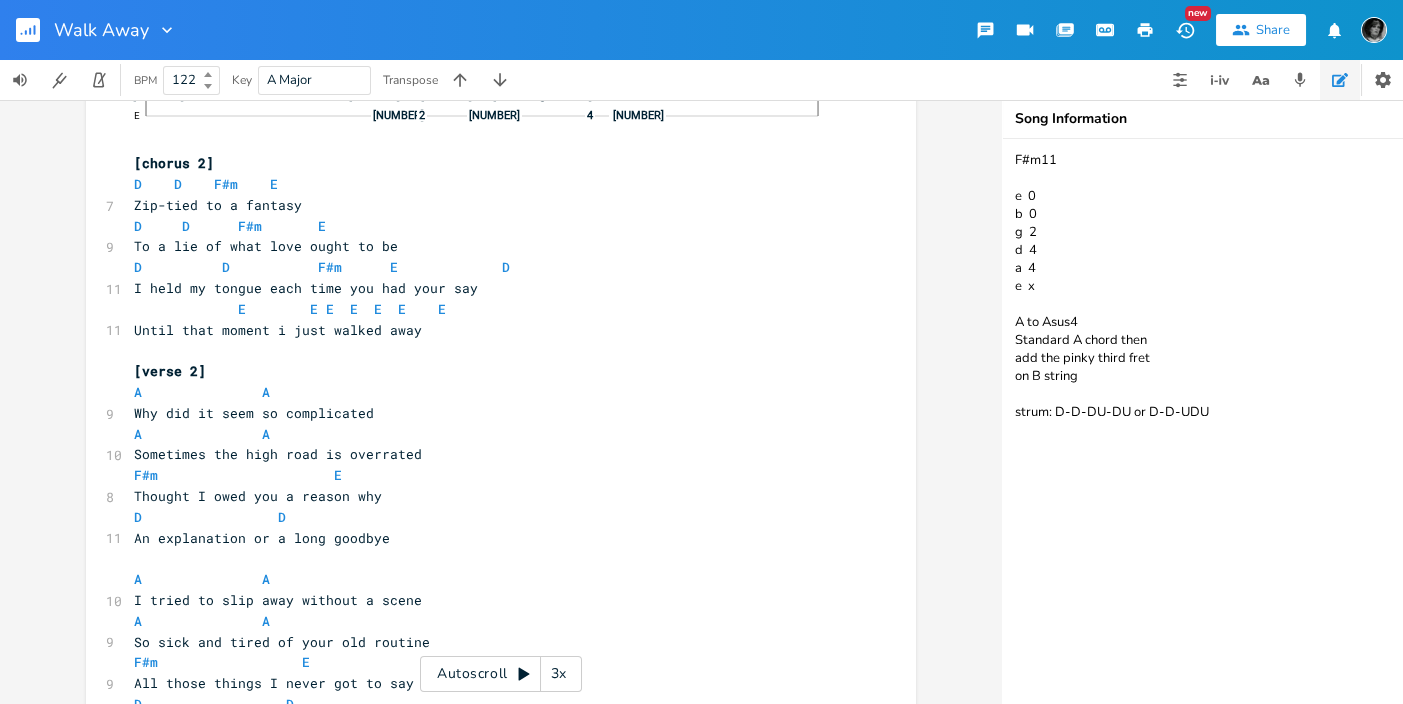 scroll, scrollTop: 1468, scrollLeft: 0, axis: vertical 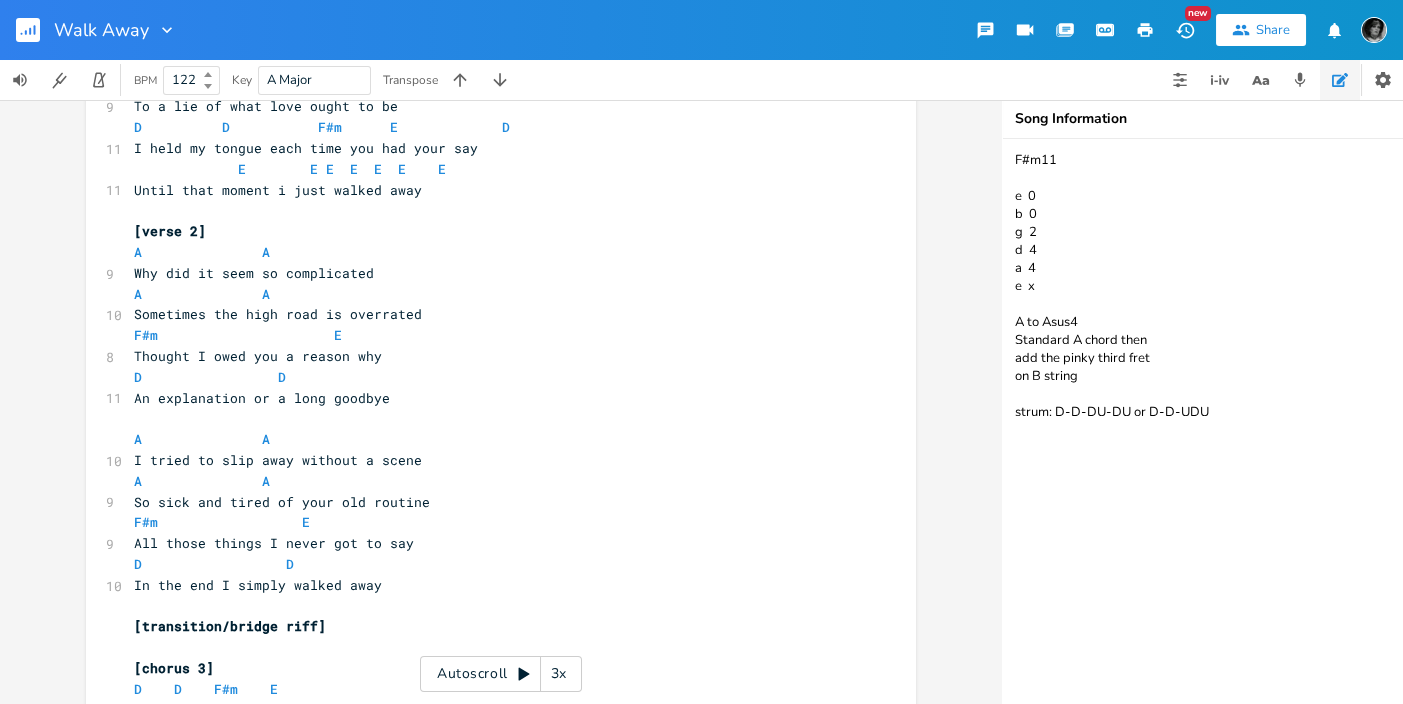 drag, startPoint x: 122, startPoint y: 228, endPoint x: 408, endPoint y: 592, distance: 462.91684 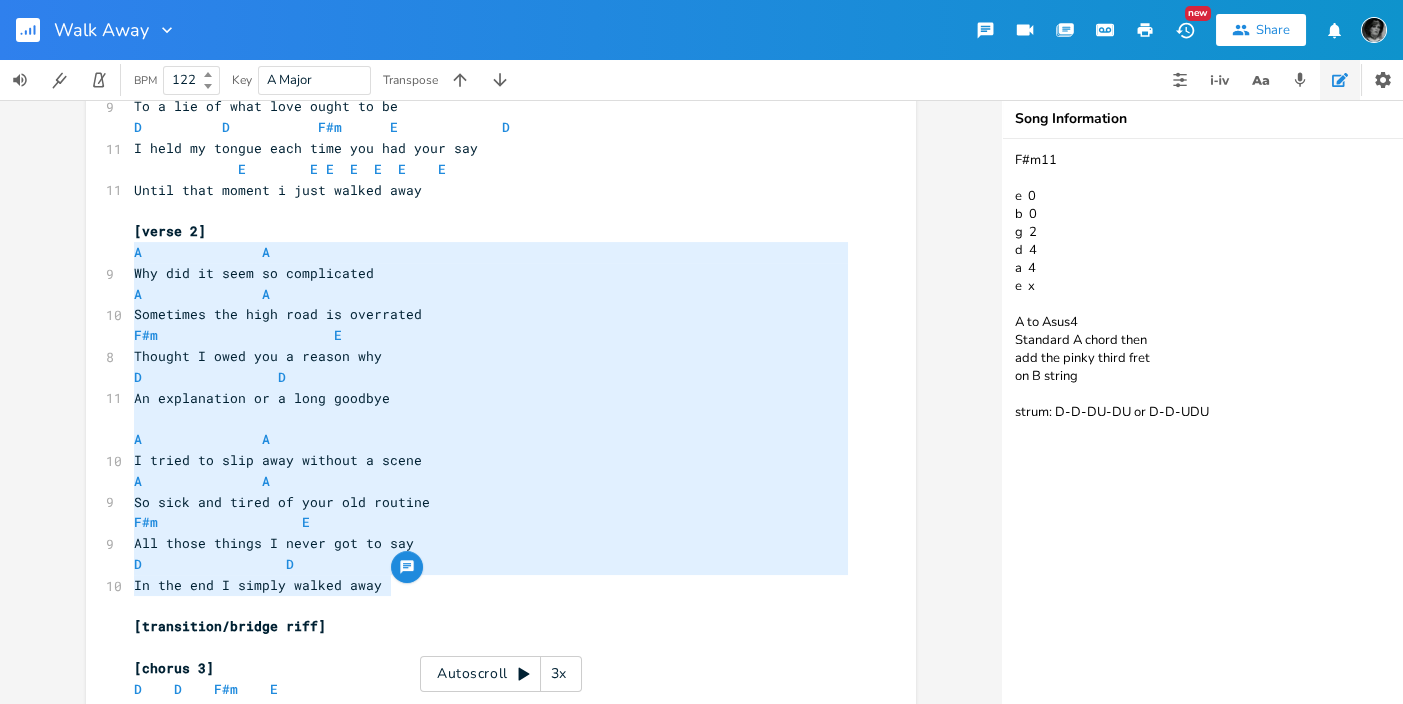 type on "[verse 2]
A               A
Why did it seem so complicated
A               A
Sometimes the high road is overrated
F#m                      E
Thought I owed you a reason why
D                 D
An explanation or a long goodbye
A               A
I tried to slip away without a scene
A               A
So sick and tired of your old routine
F#m                  E
All those things I never got to say
D                  D
In the end I simply walked away" 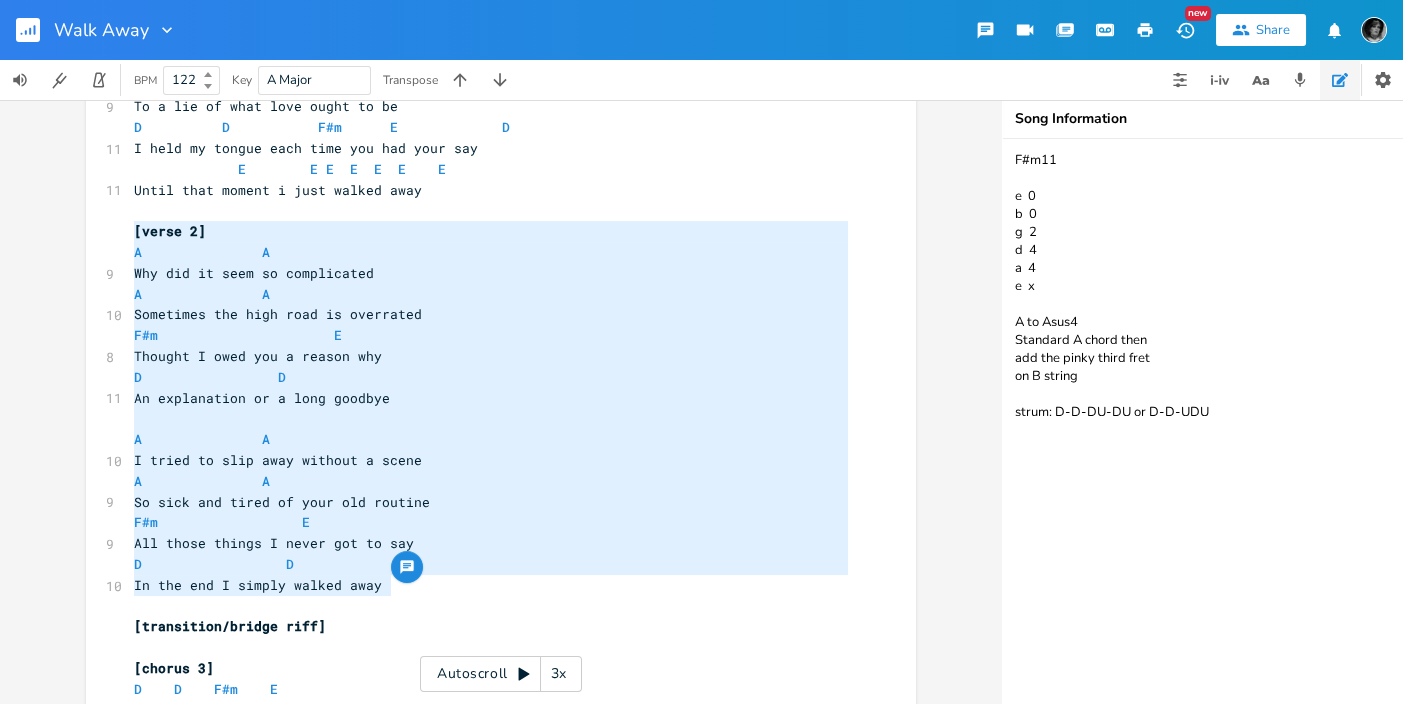 drag, startPoint x: 408, startPoint y: 592, endPoint x: 95, endPoint y: 234, distance: 475.53442 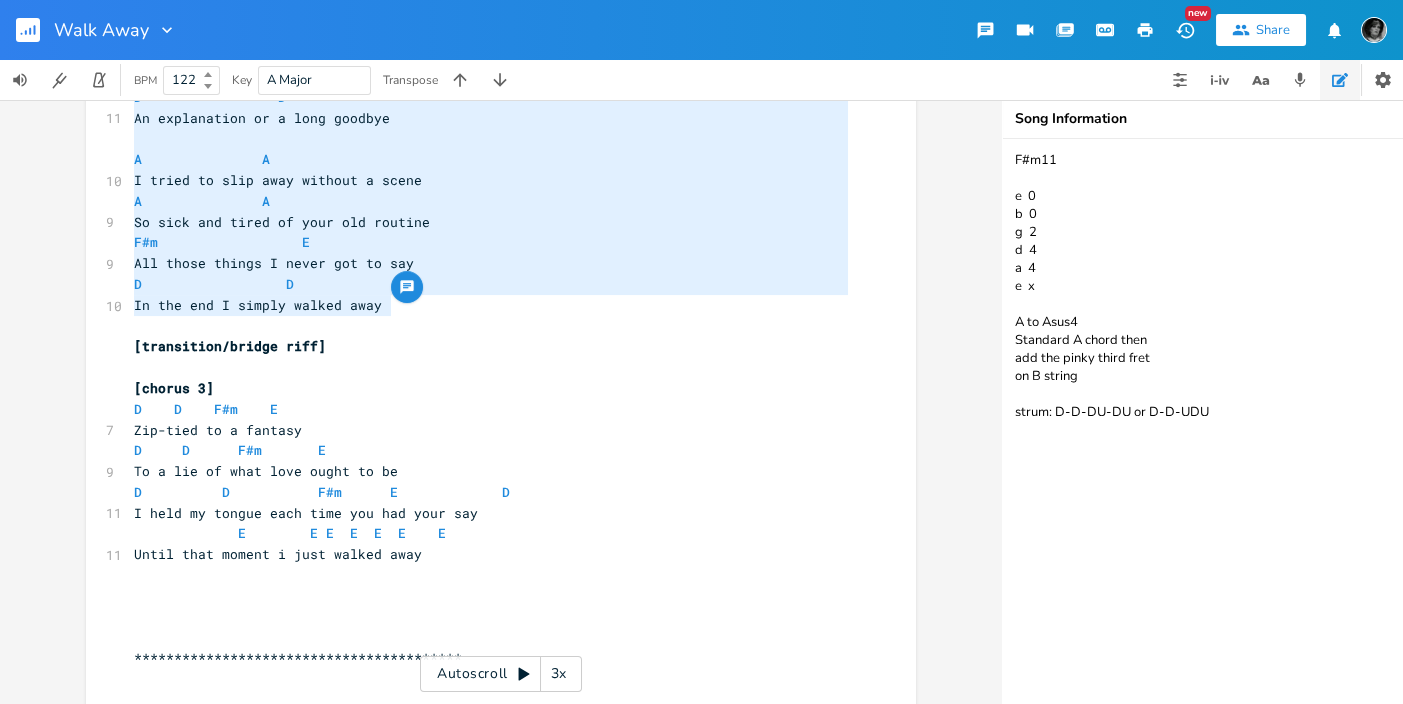 scroll, scrollTop: 1872, scrollLeft: 0, axis: vertical 